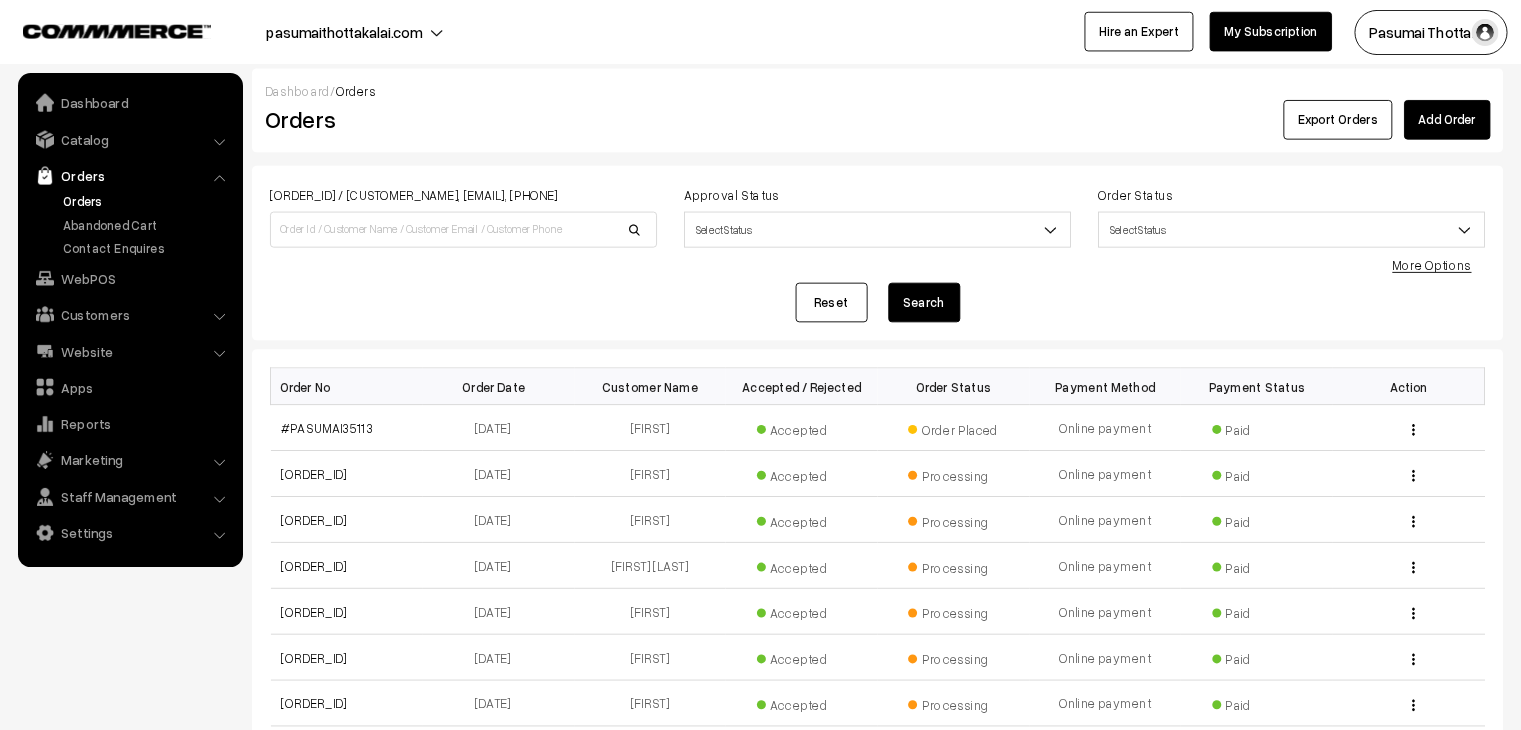 scroll, scrollTop: 0, scrollLeft: 0, axis: both 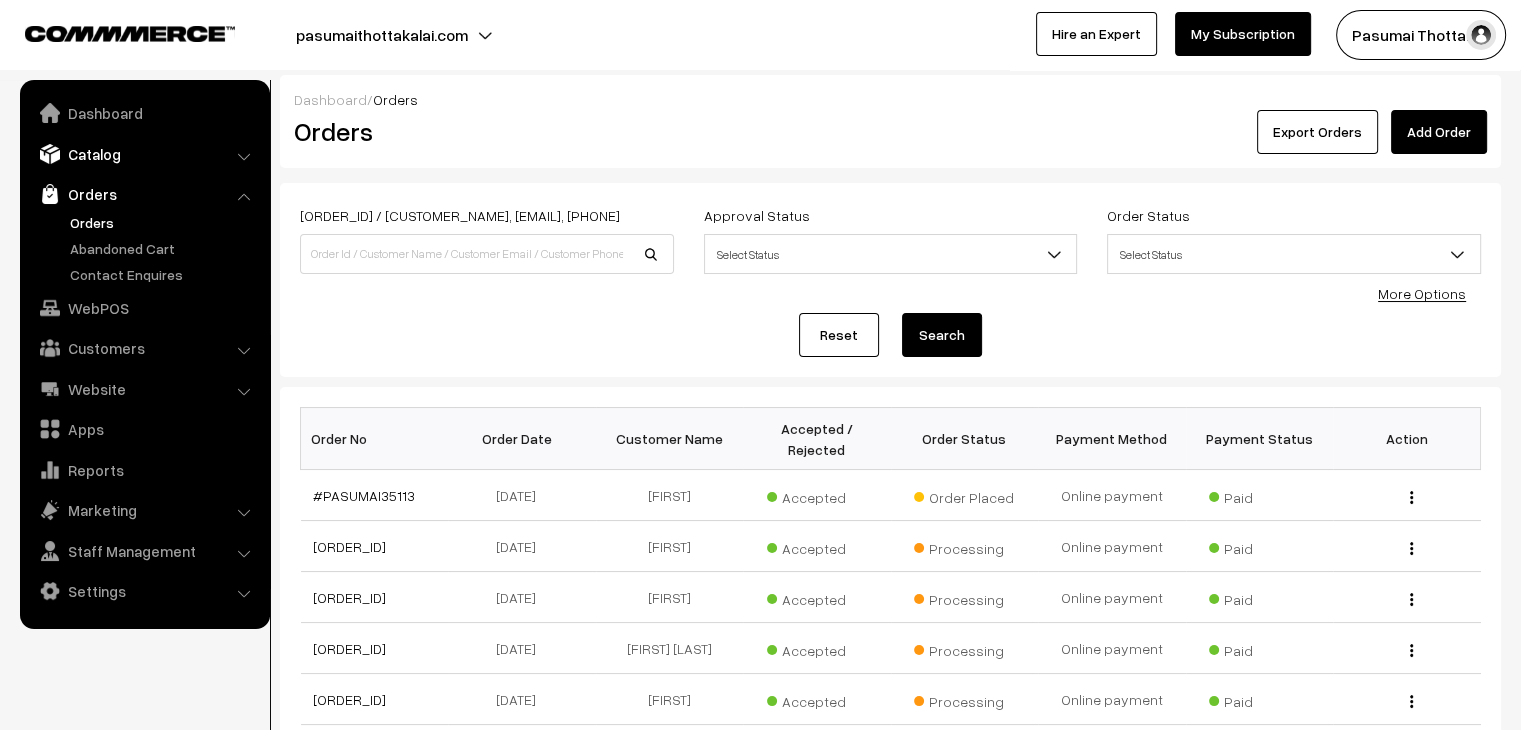 click on "Catalog" at bounding box center [144, 154] 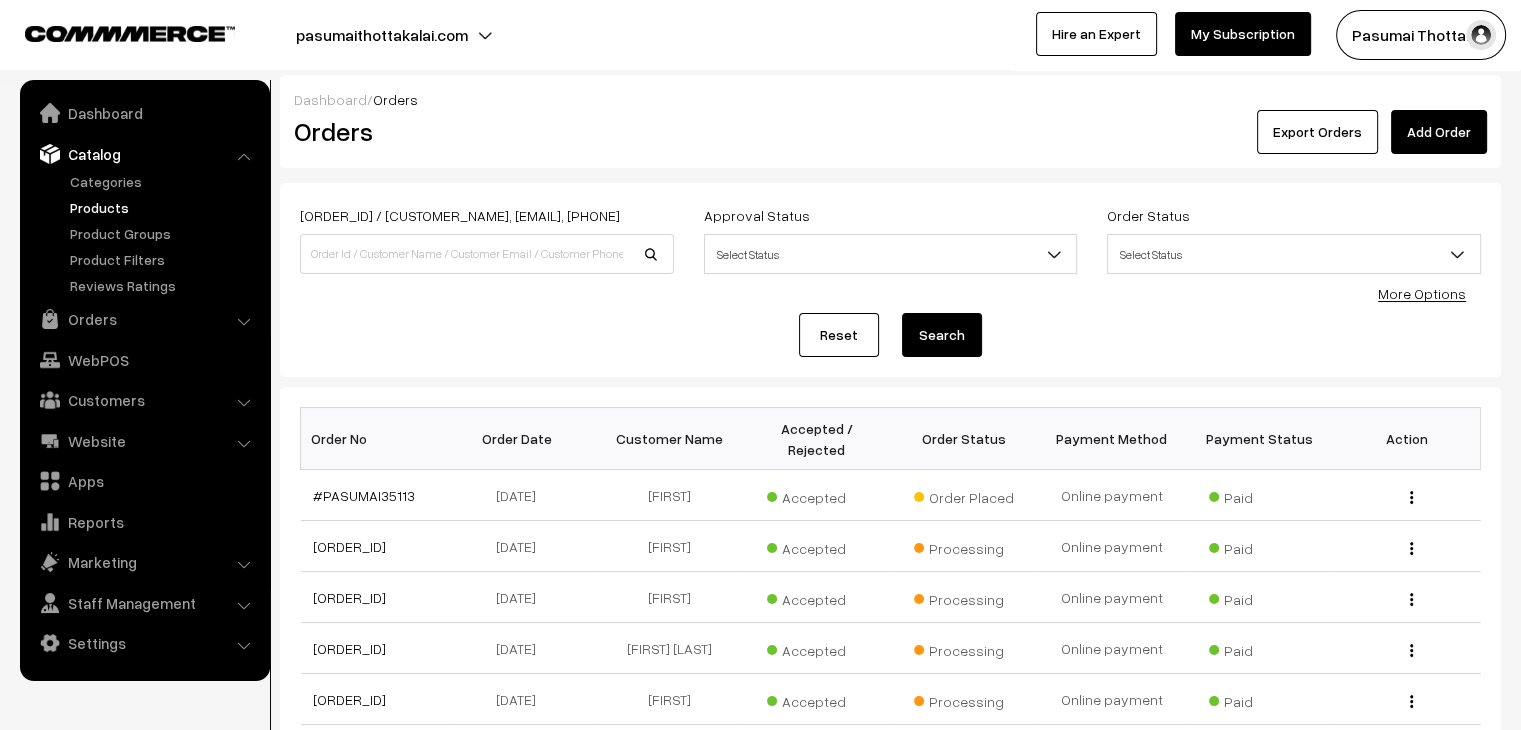 click on "Products" at bounding box center (164, 207) 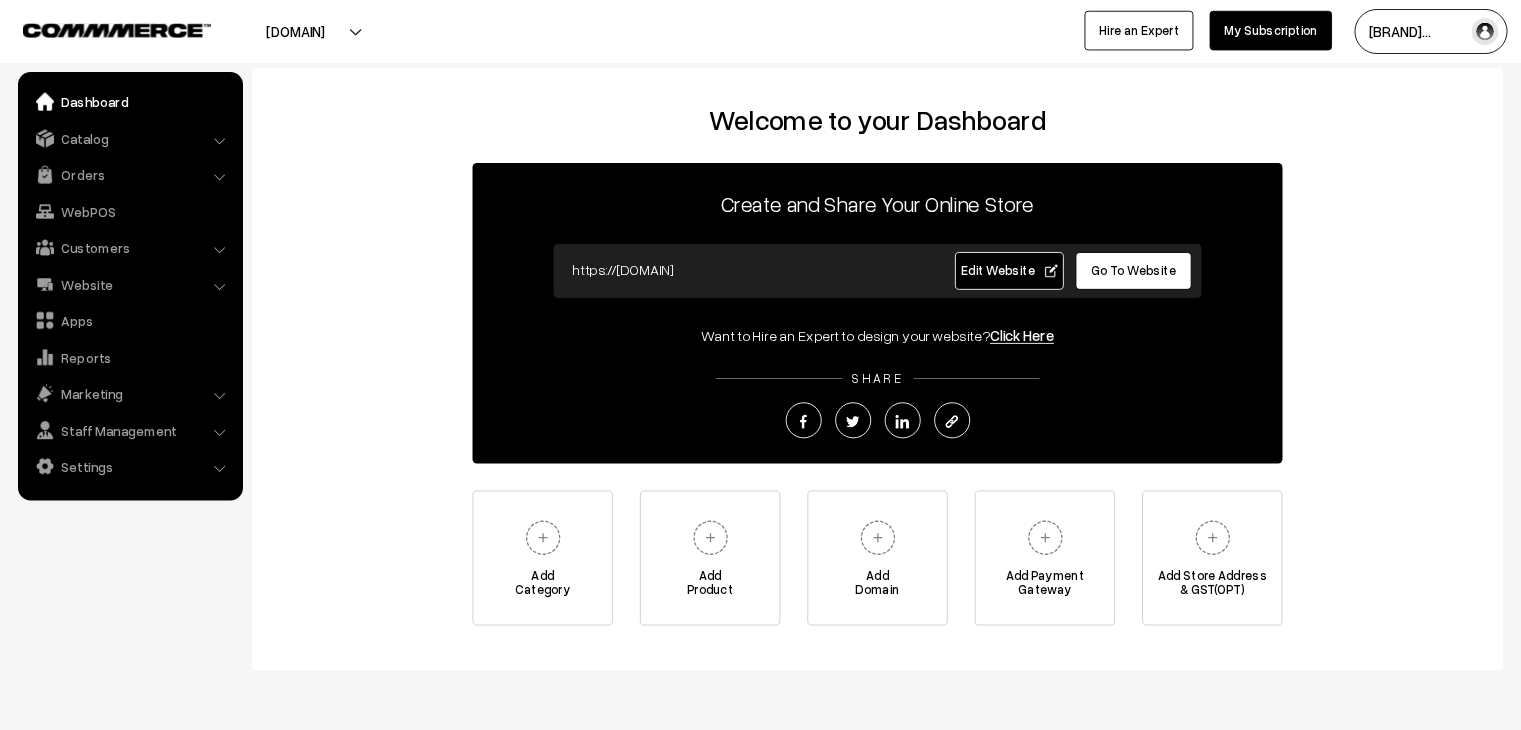 scroll, scrollTop: 0, scrollLeft: 0, axis: both 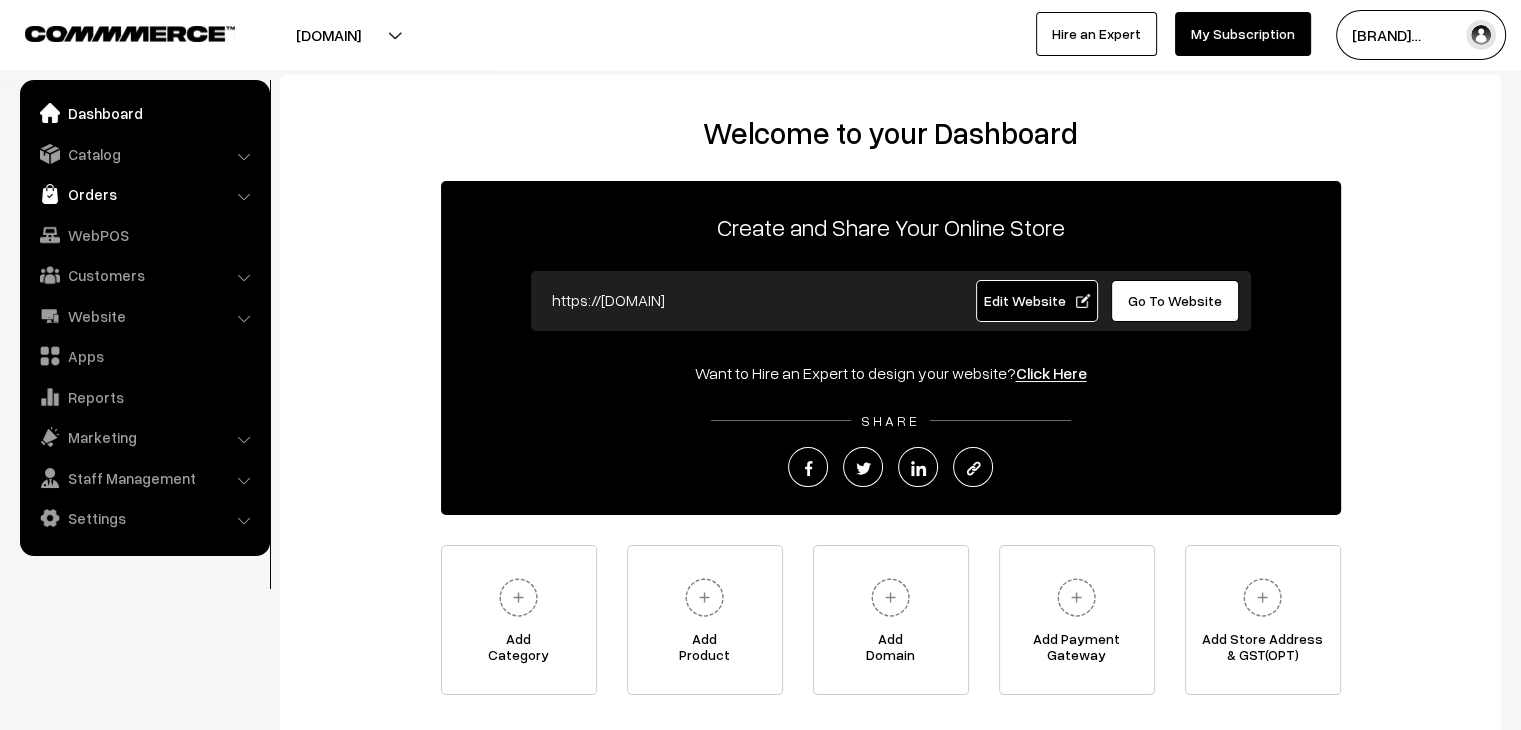 click on "Orders" at bounding box center (144, 194) 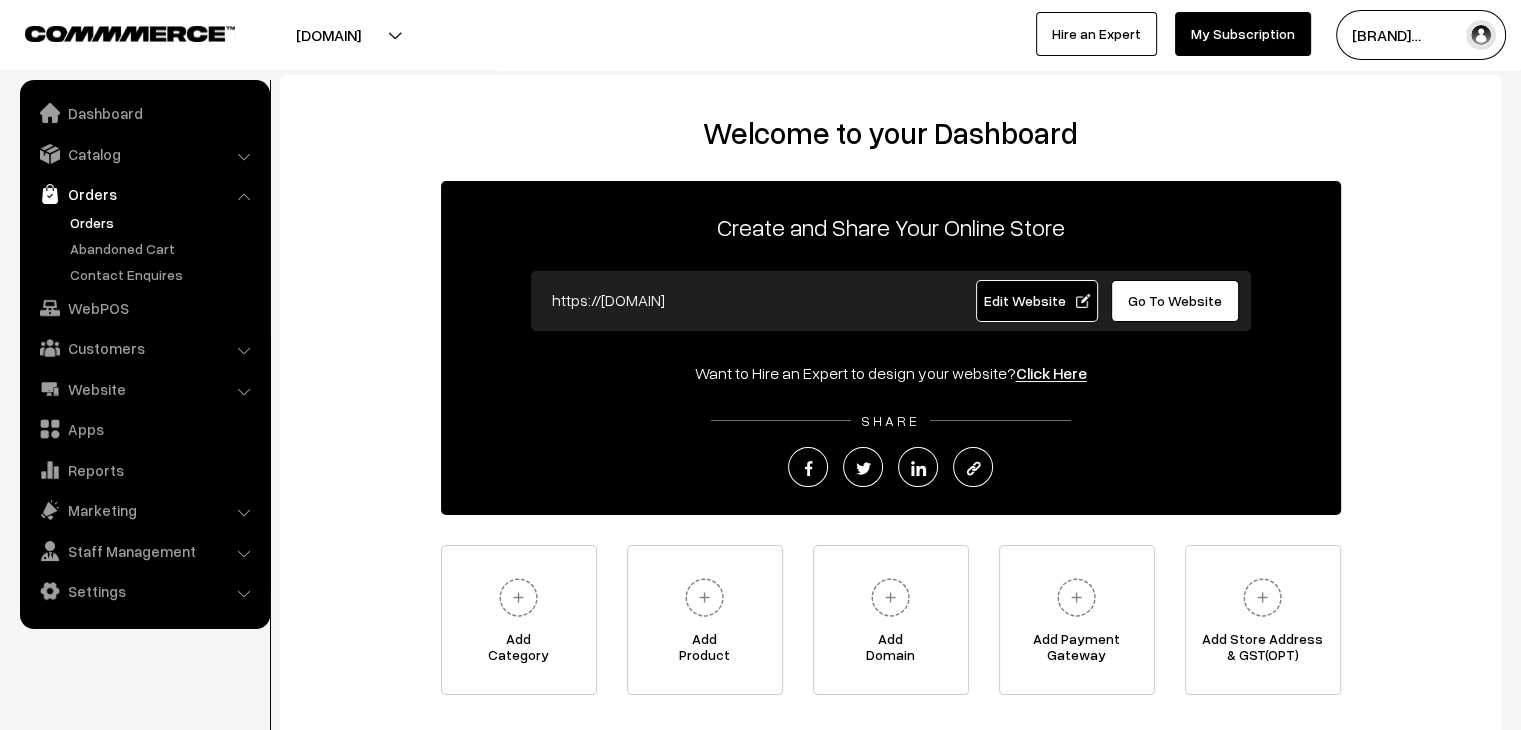 click on "Orders" at bounding box center [164, 222] 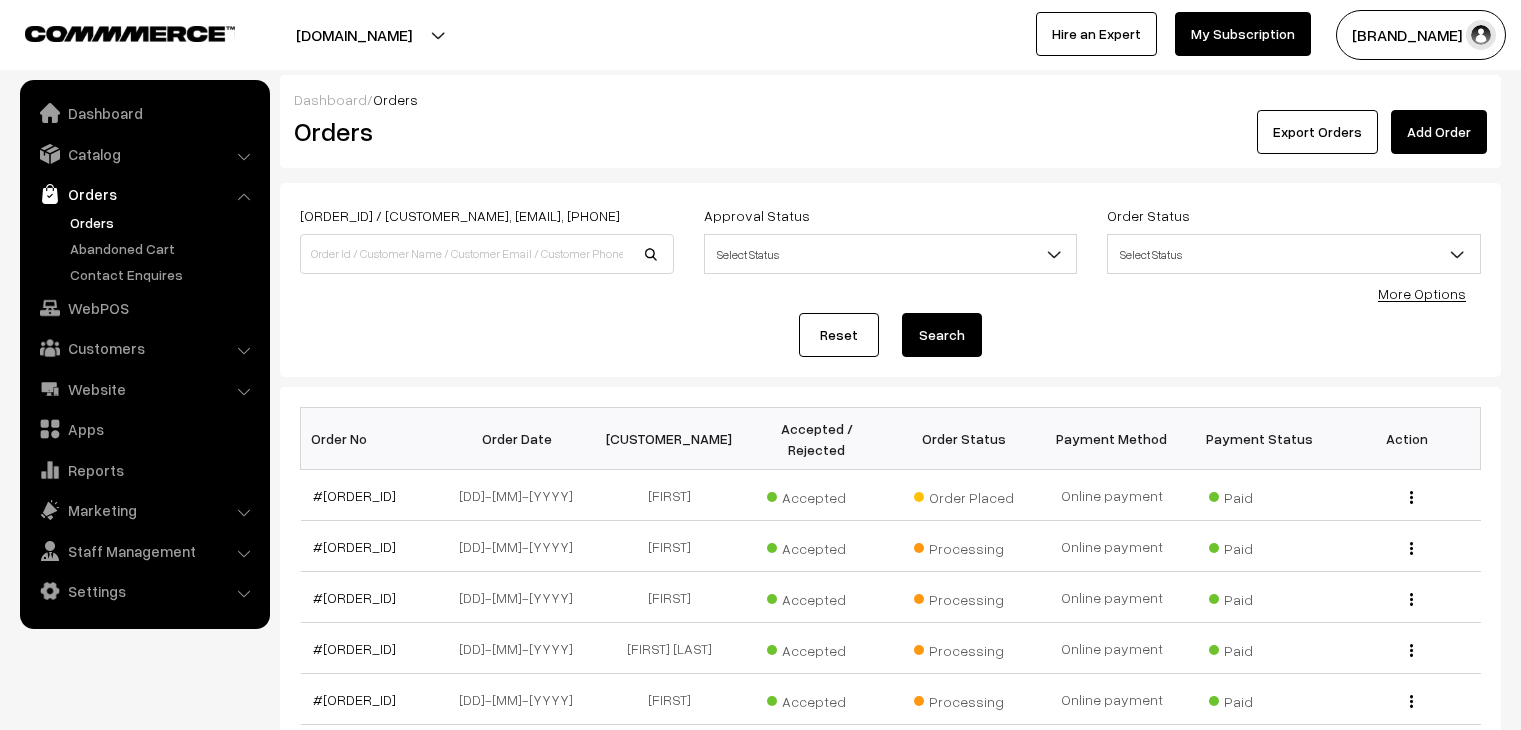 scroll, scrollTop: 0, scrollLeft: 0, axis: both 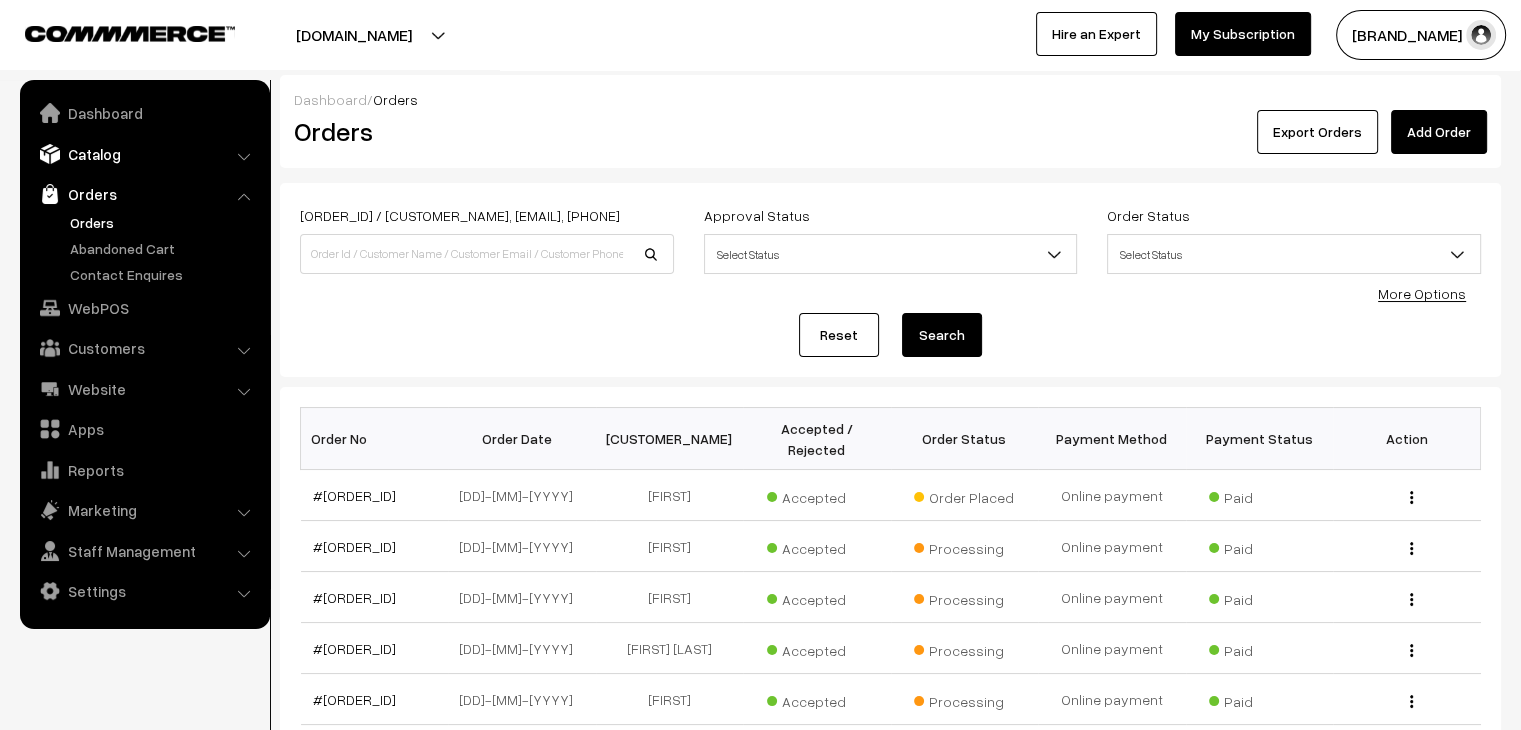 click on "Catalog" at bounding box center (144, 154) 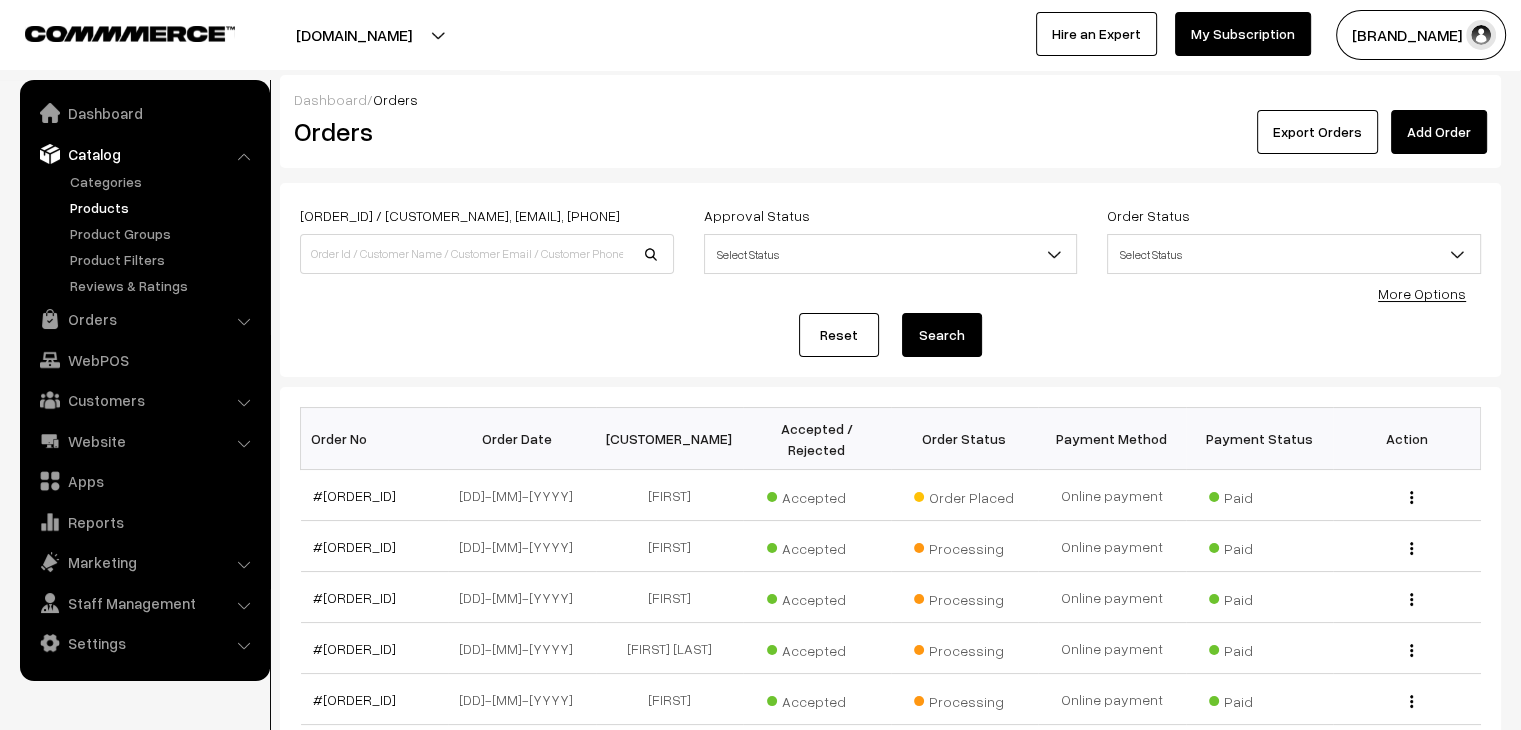 click on "Products" at bounding box center [164, 207] 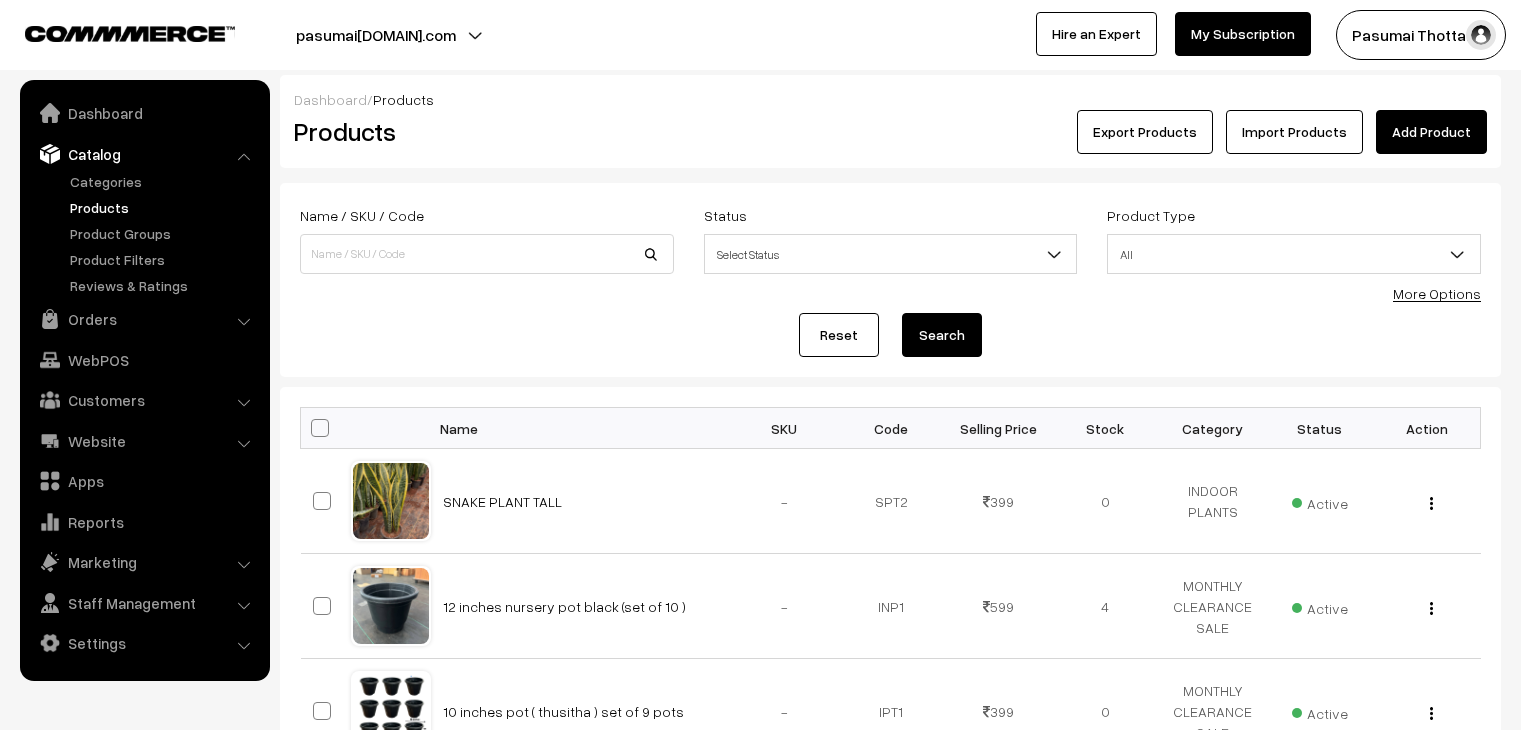 scroll, scrollTop: 0, scrollLeft: 0, axis: both 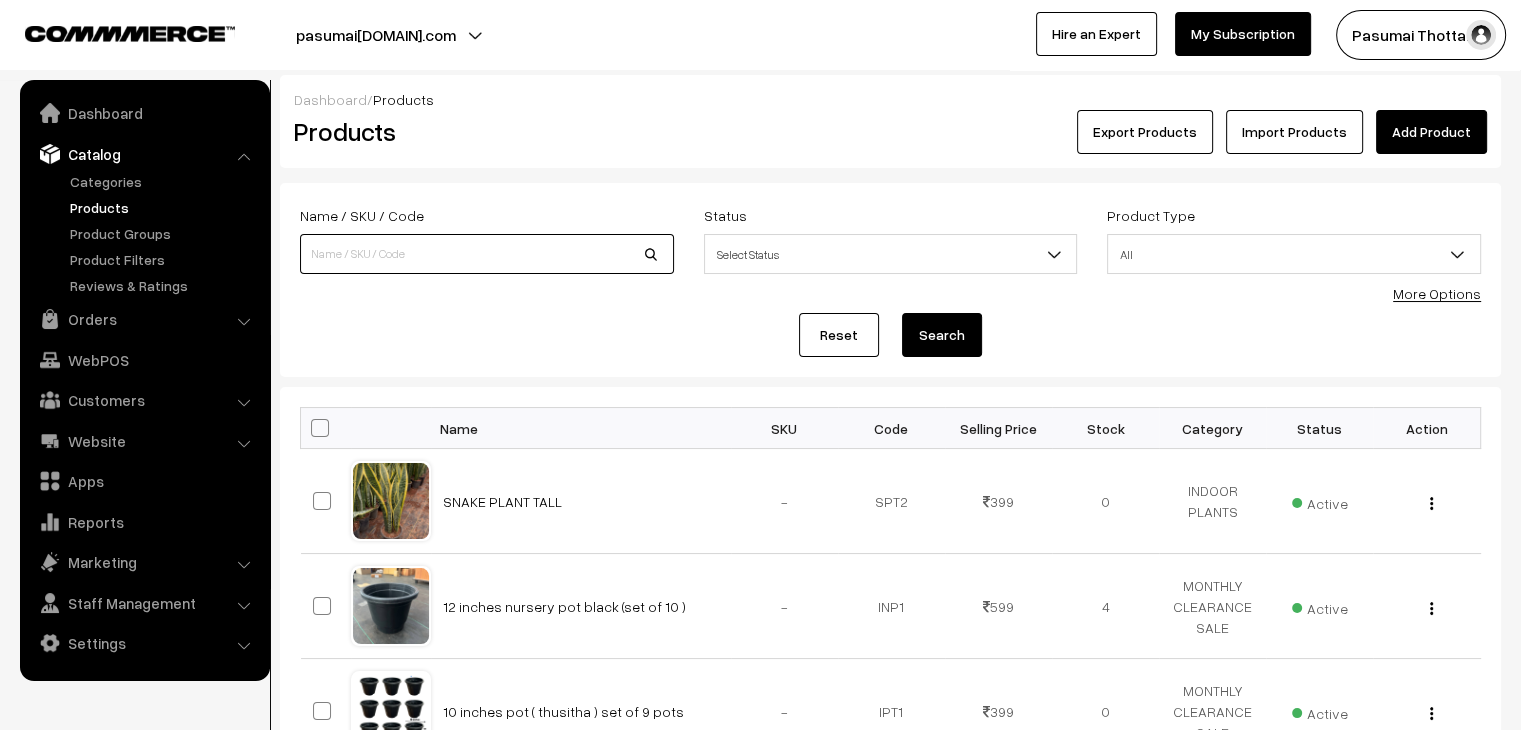 click at bounding box center [487, 254] 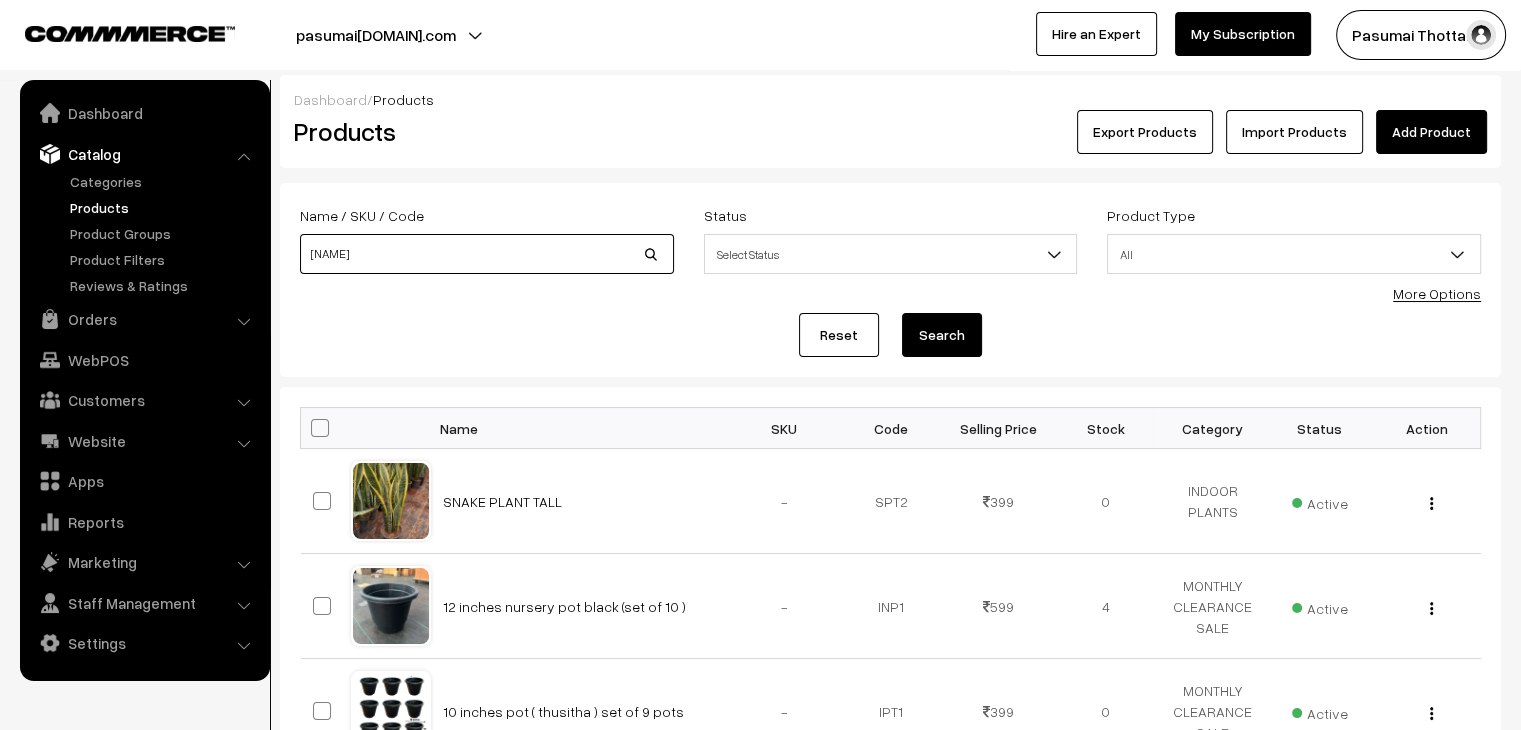 type on "brama" 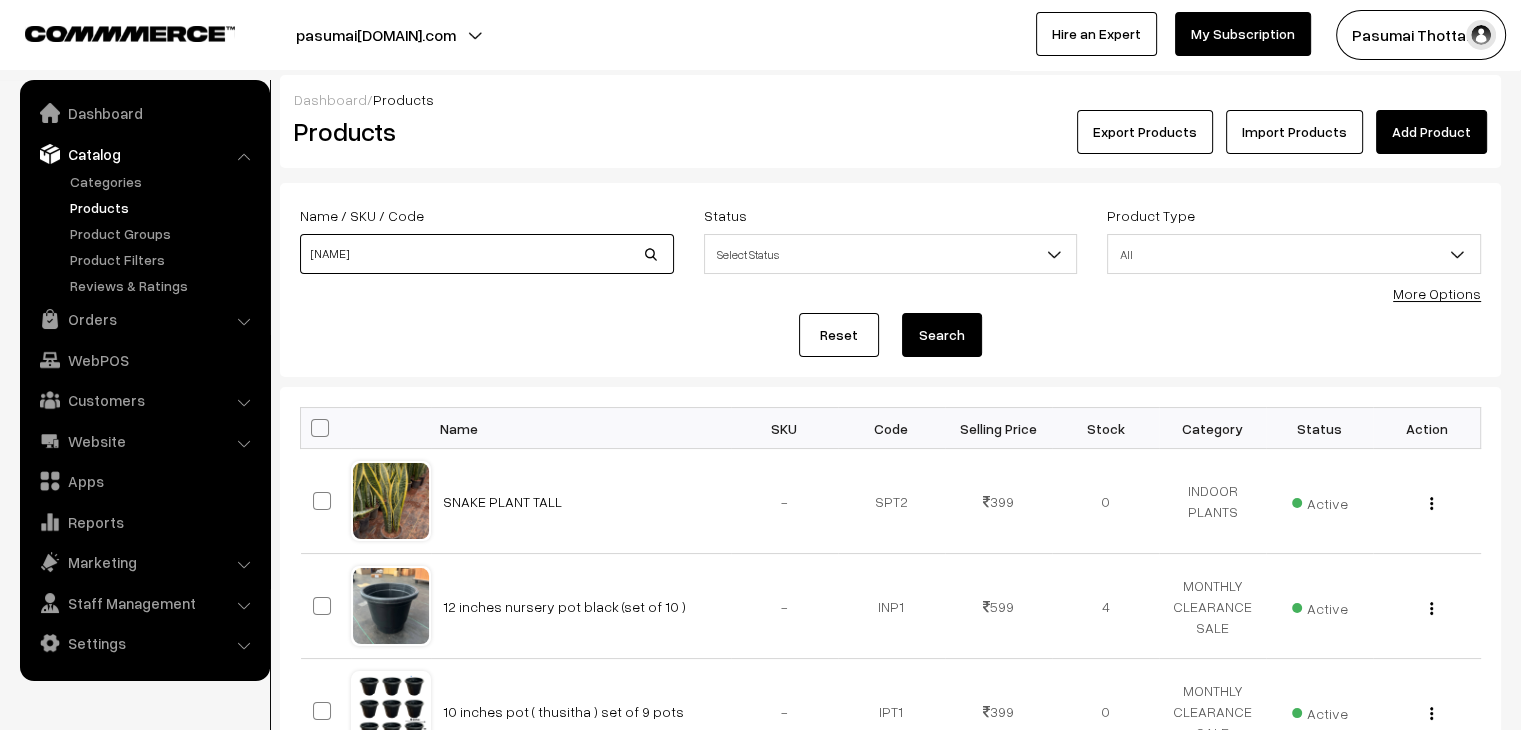 click on "Search" at bounding box center [942, 335] 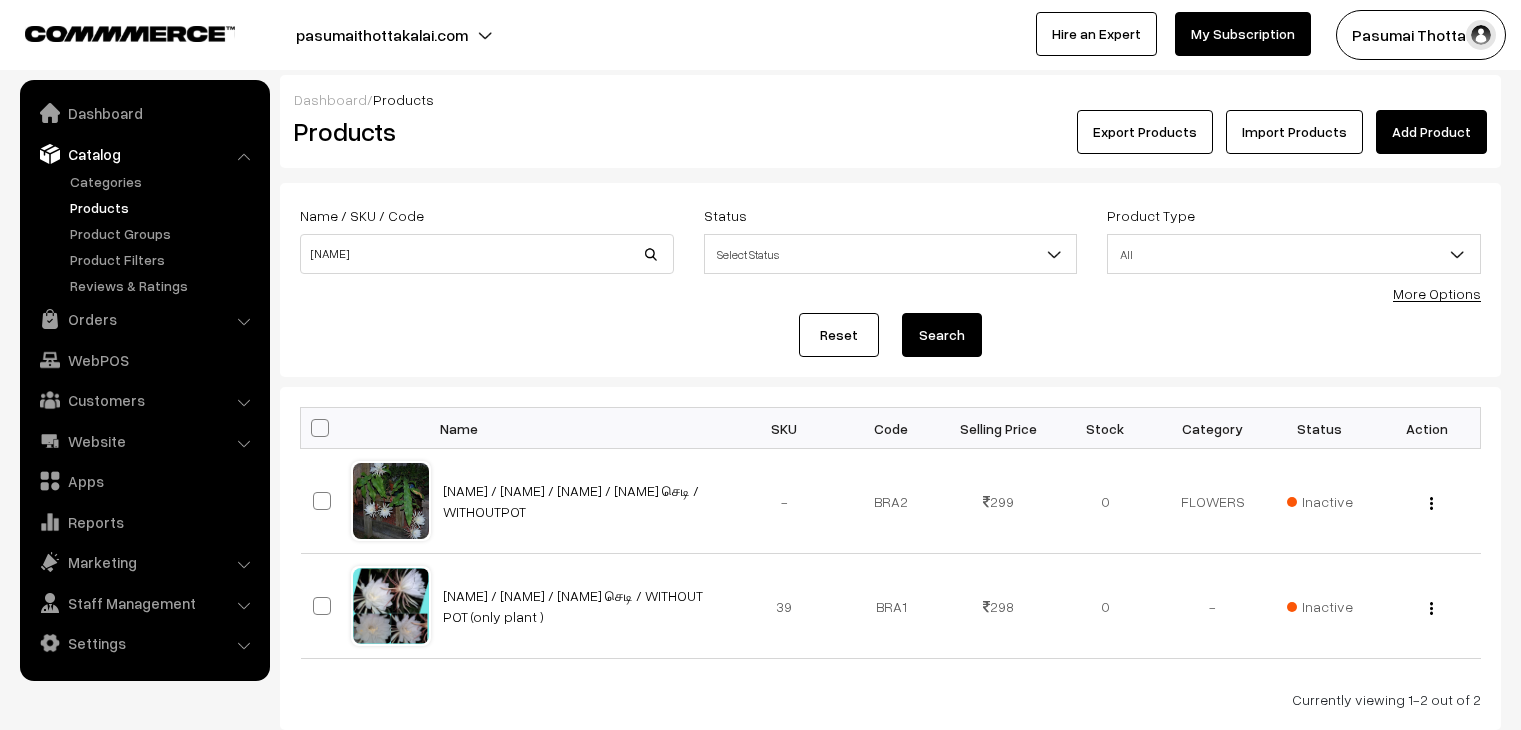 scroll, scrollTop: 0, scrollLeft: 0, axis: both 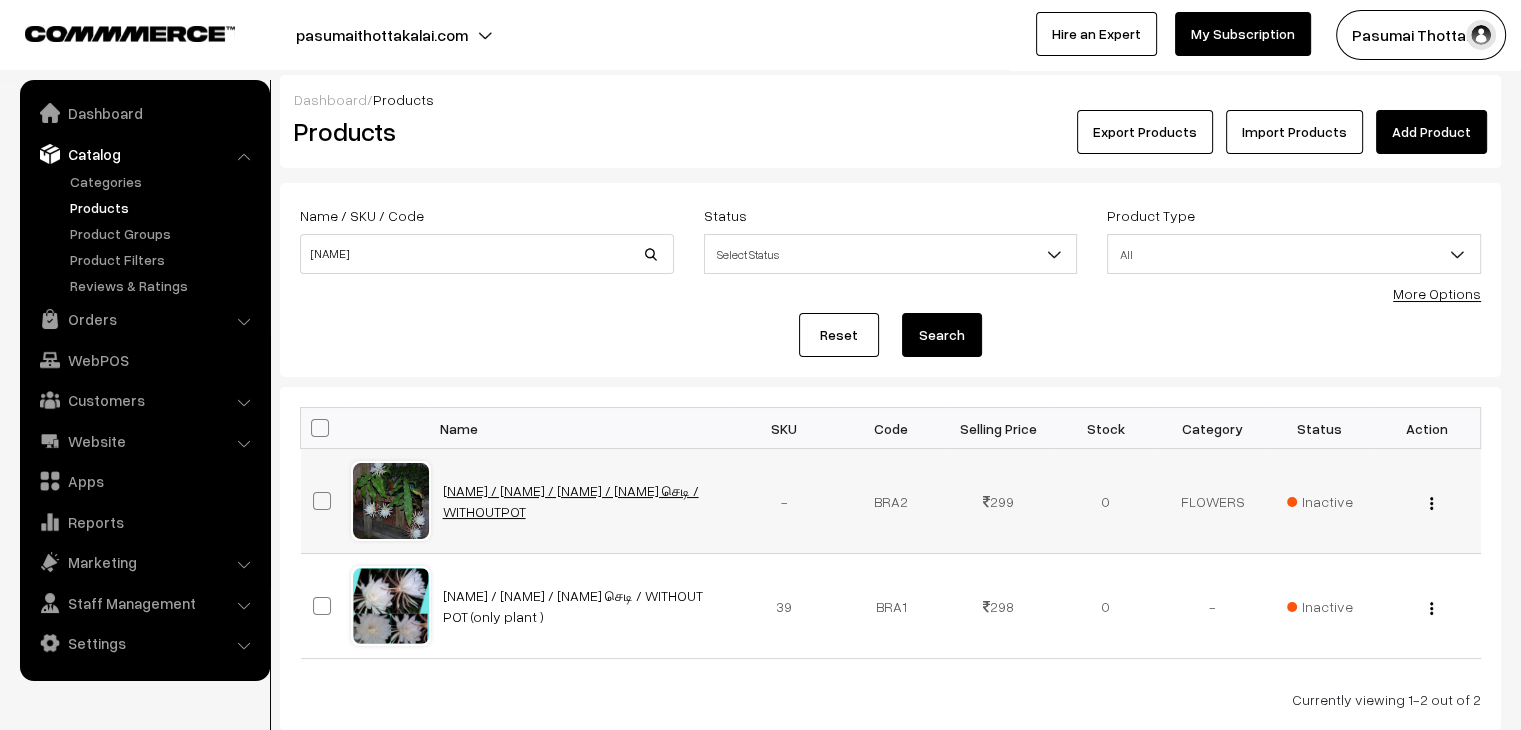 click on "Bramakamalam /BRAMAKAMALAM  / Bramakamalam / பிரம்மகமலம் செடி / WITHOUTPOT" at bounding box center [571, 501] 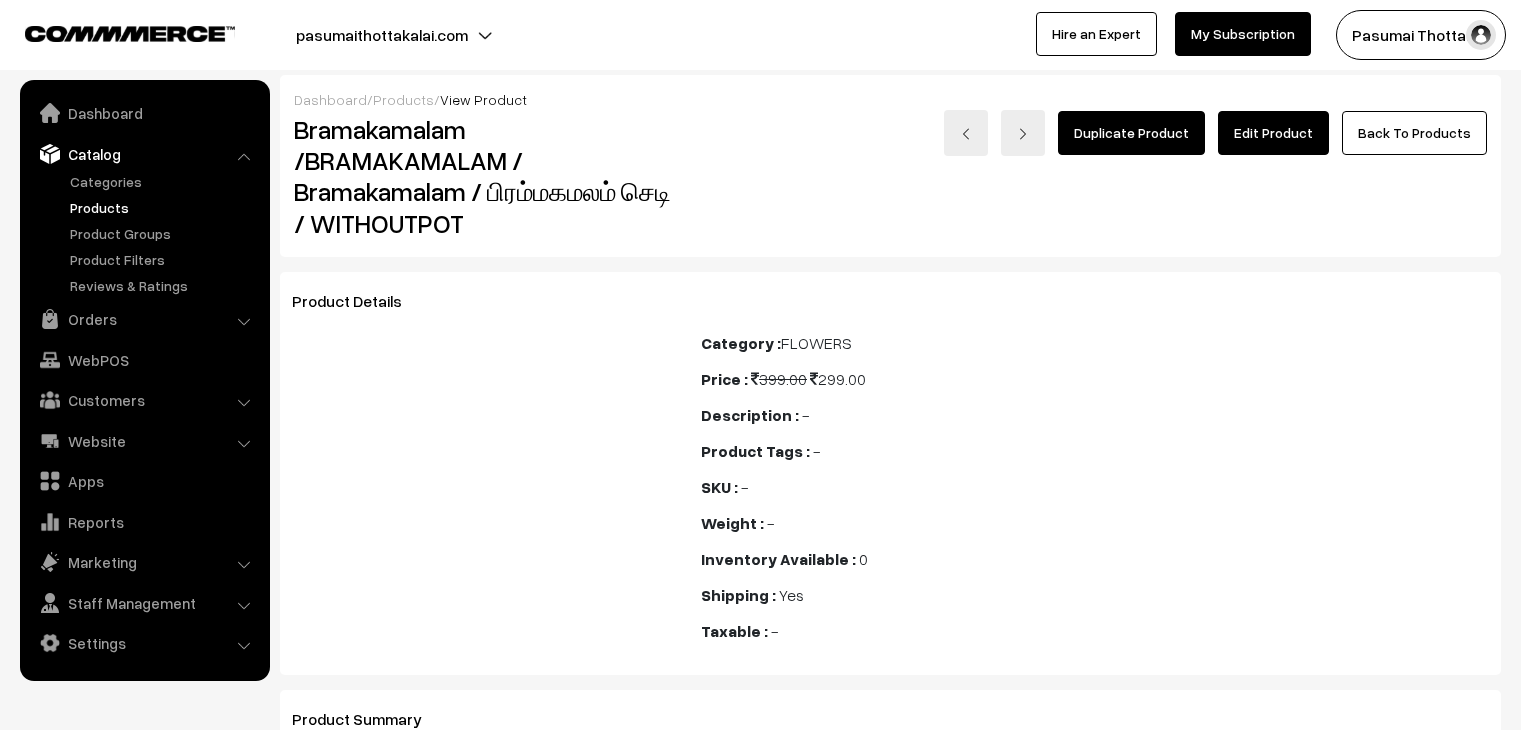 scroll, scrollTop: 0, scrollLeft: 0, axis: both 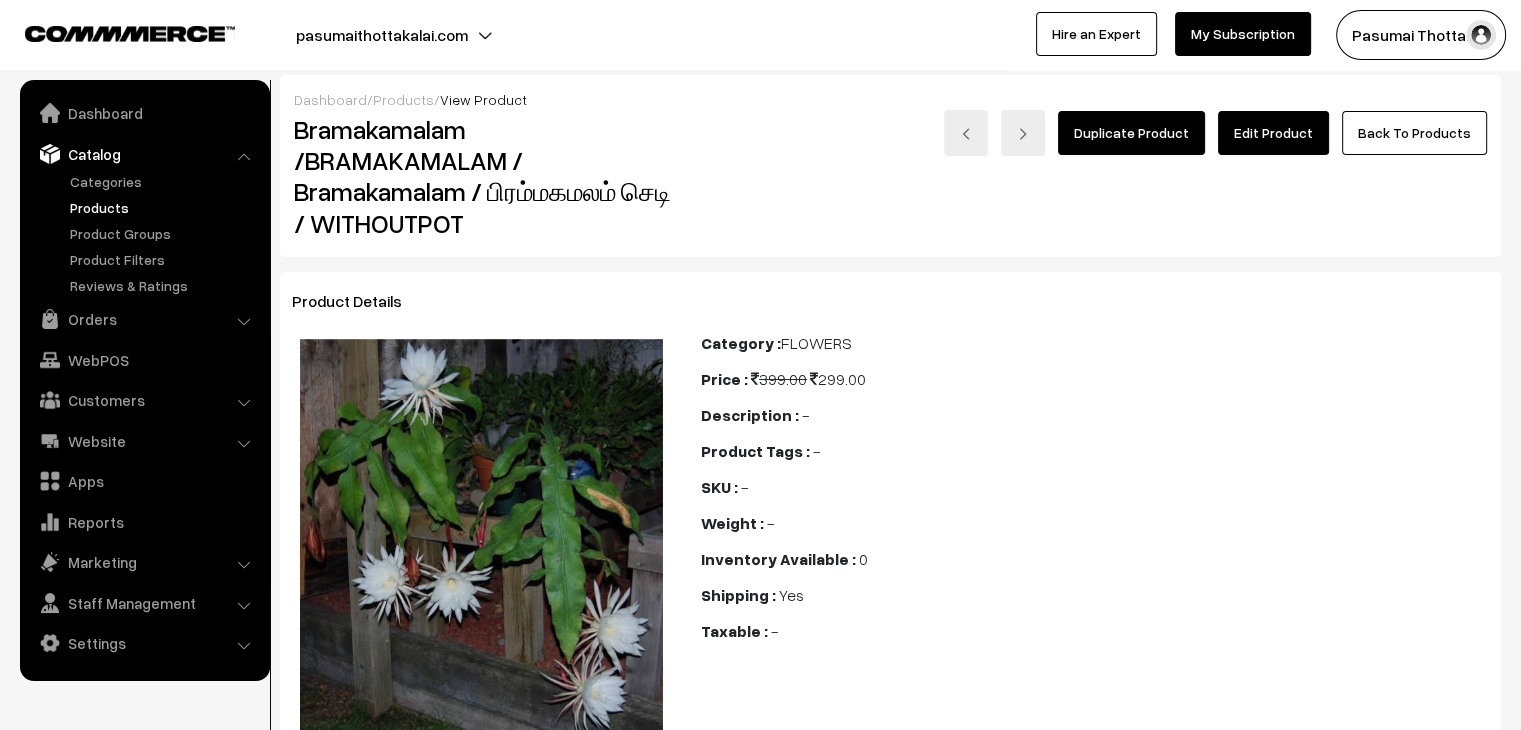 click on "Edit Product" at bounding box center (1273, 133) 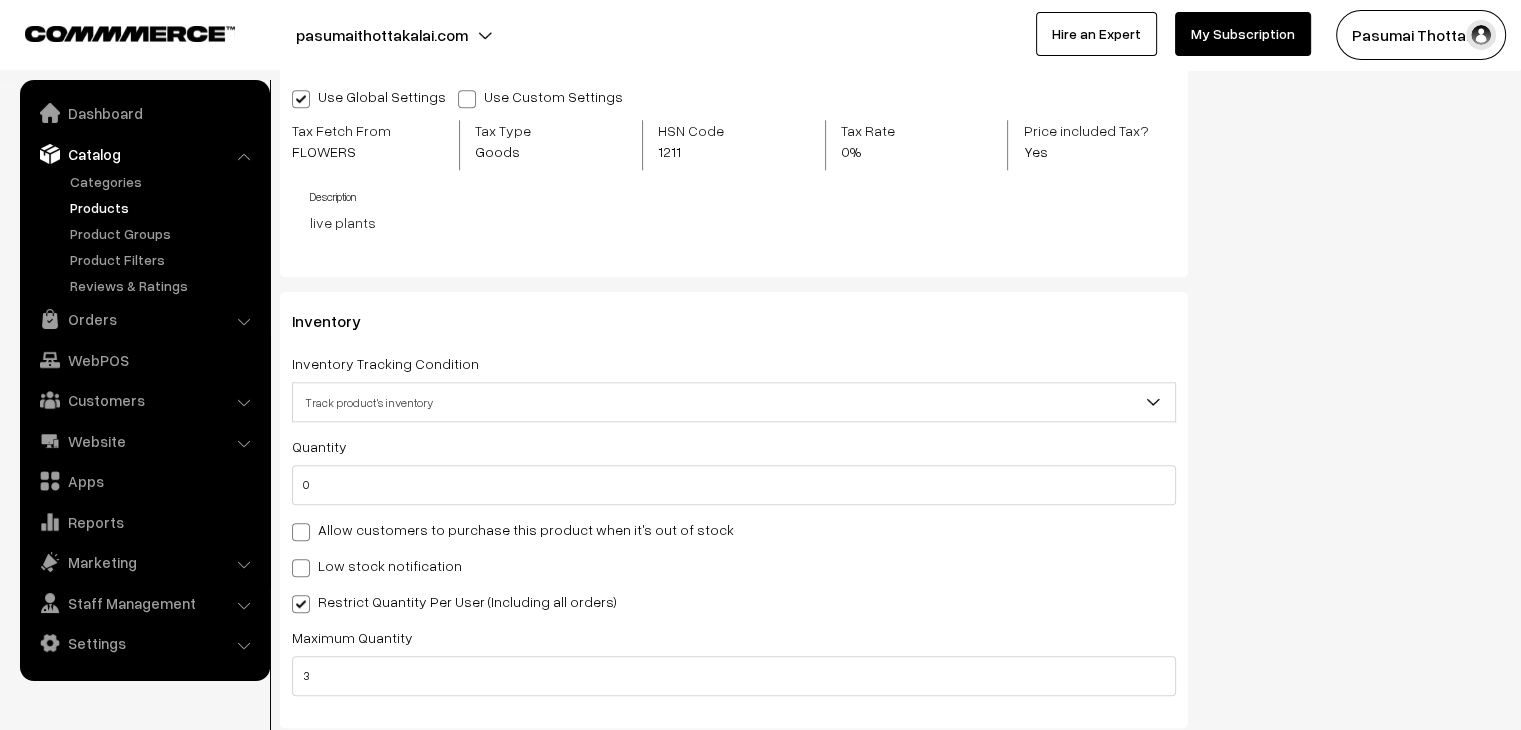 scroll, scrollTop: 2000, scrollLeft: 0, axis: vertical 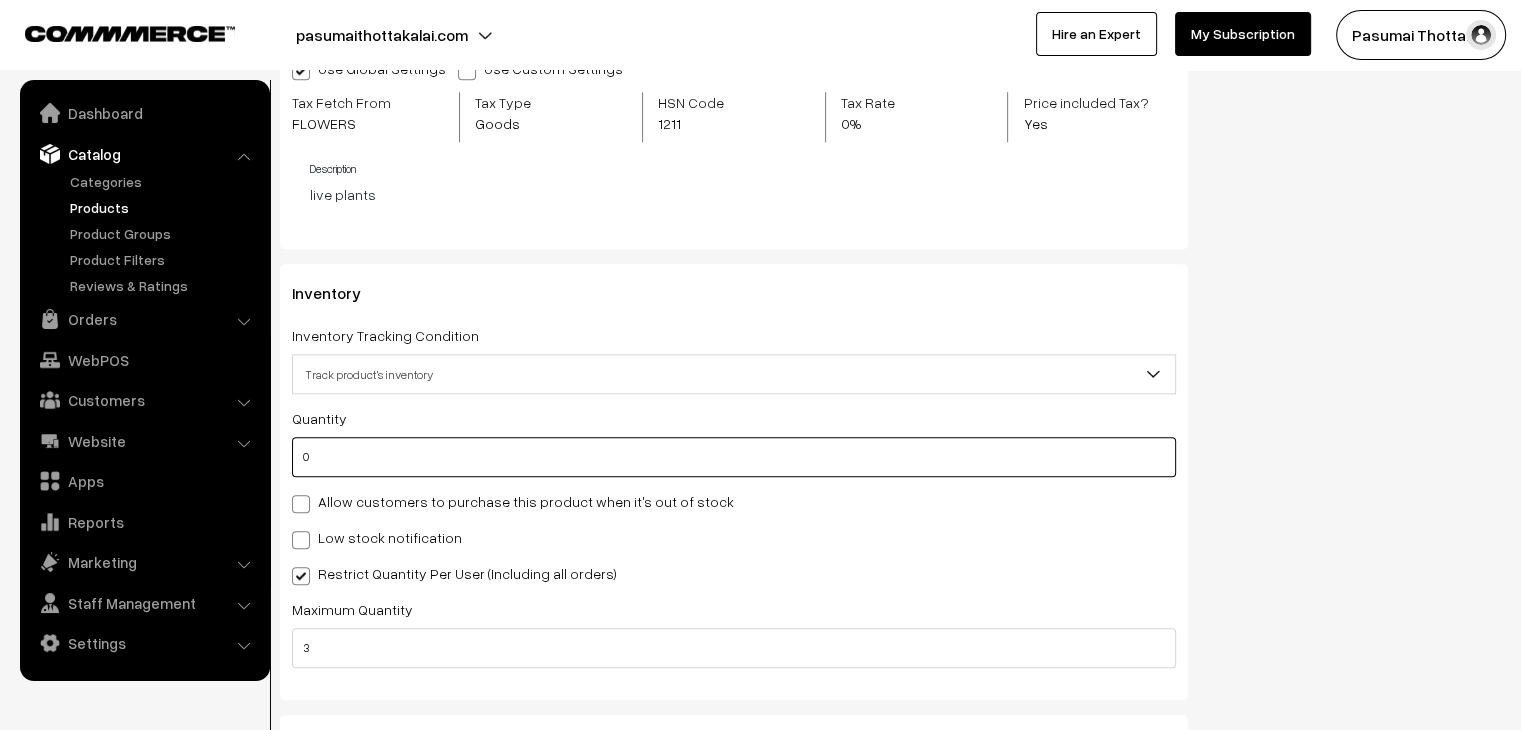 click on "0" at bounding box center [734, 457] 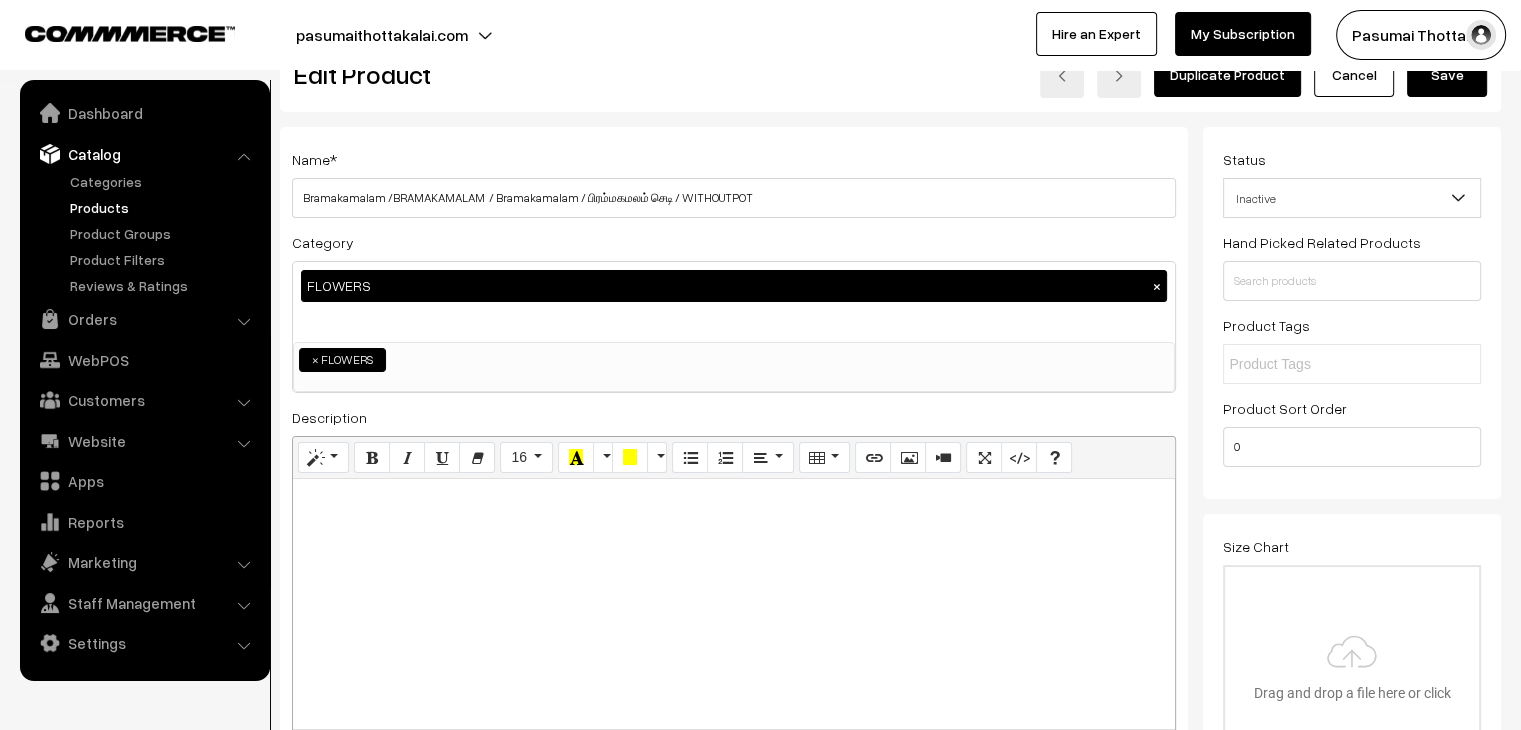 scroll, scrollTop: 0, scrollLeft: 0, axis: both 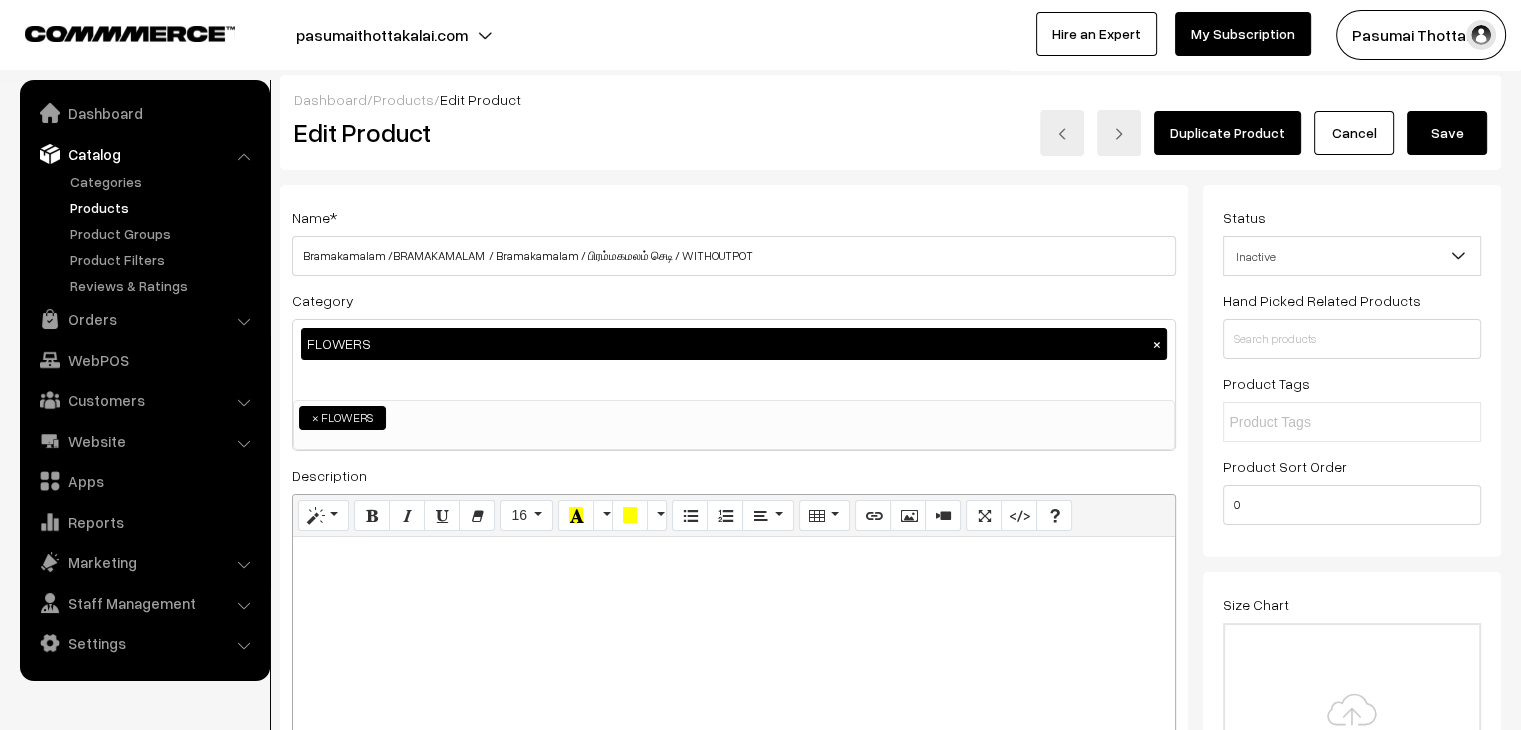 type on "40" 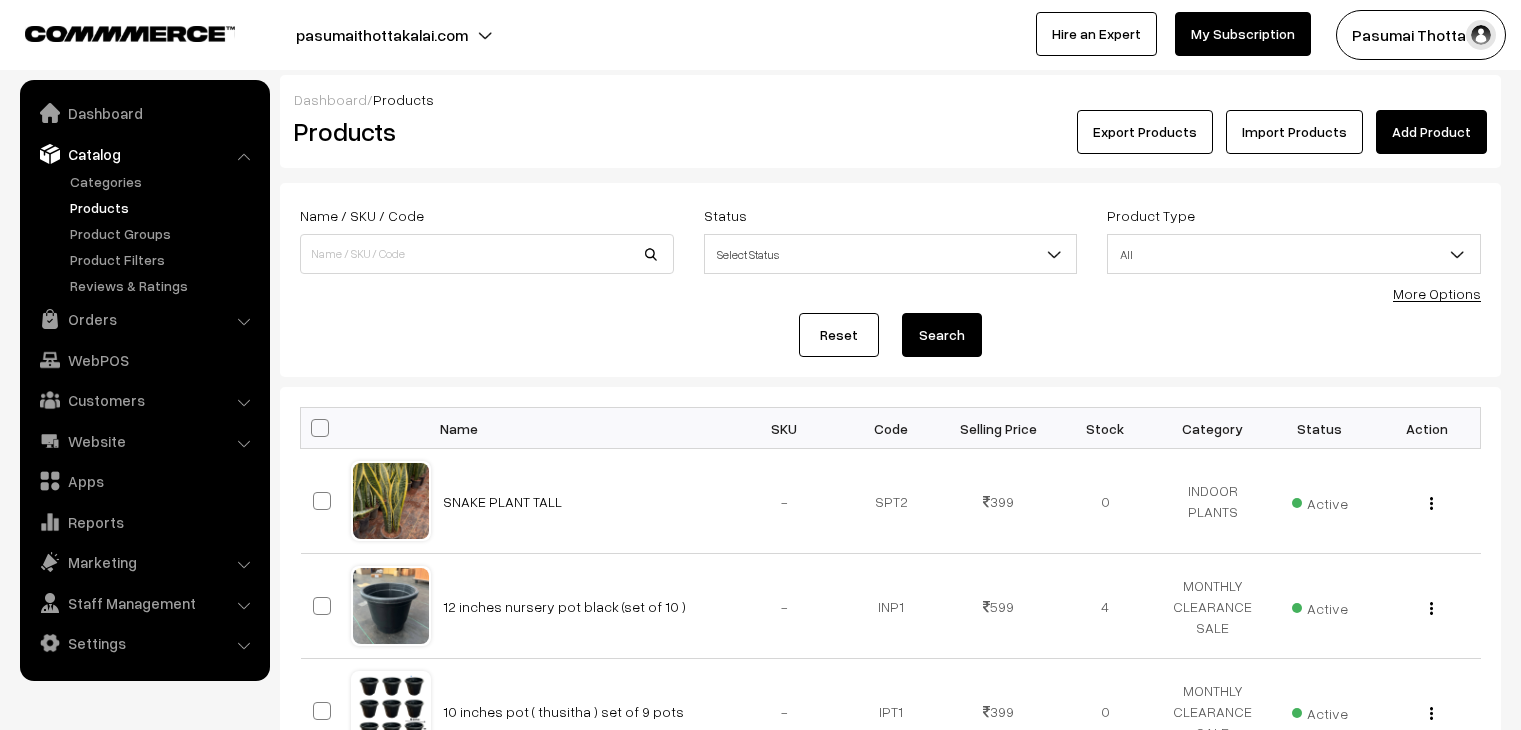 scroll, scrollTop: 0, scrollLeft: 0, axis: both 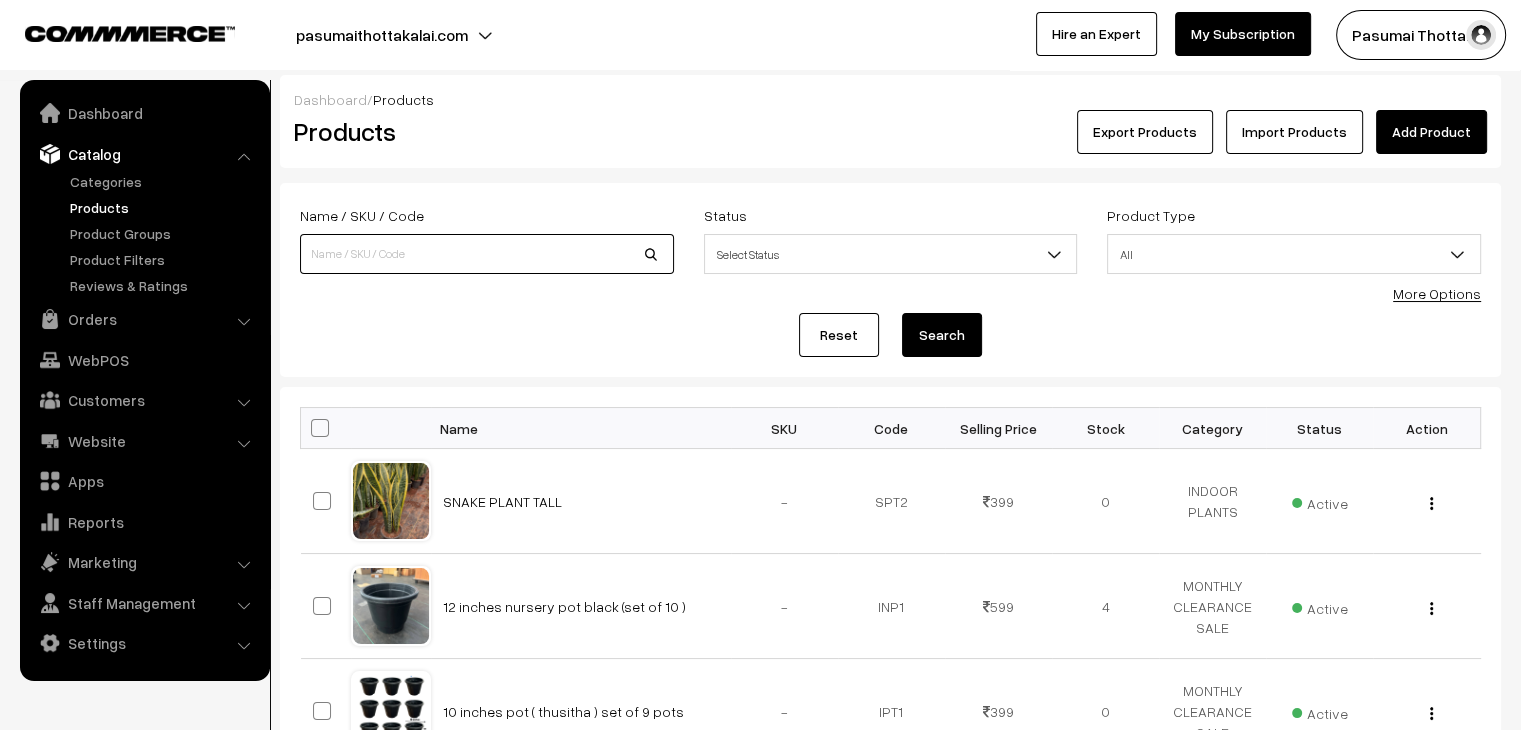 drag, startPoint x: 0, startPoint y: 0, endPoint x: 362, endPoint y: 255, distance: 442.79678 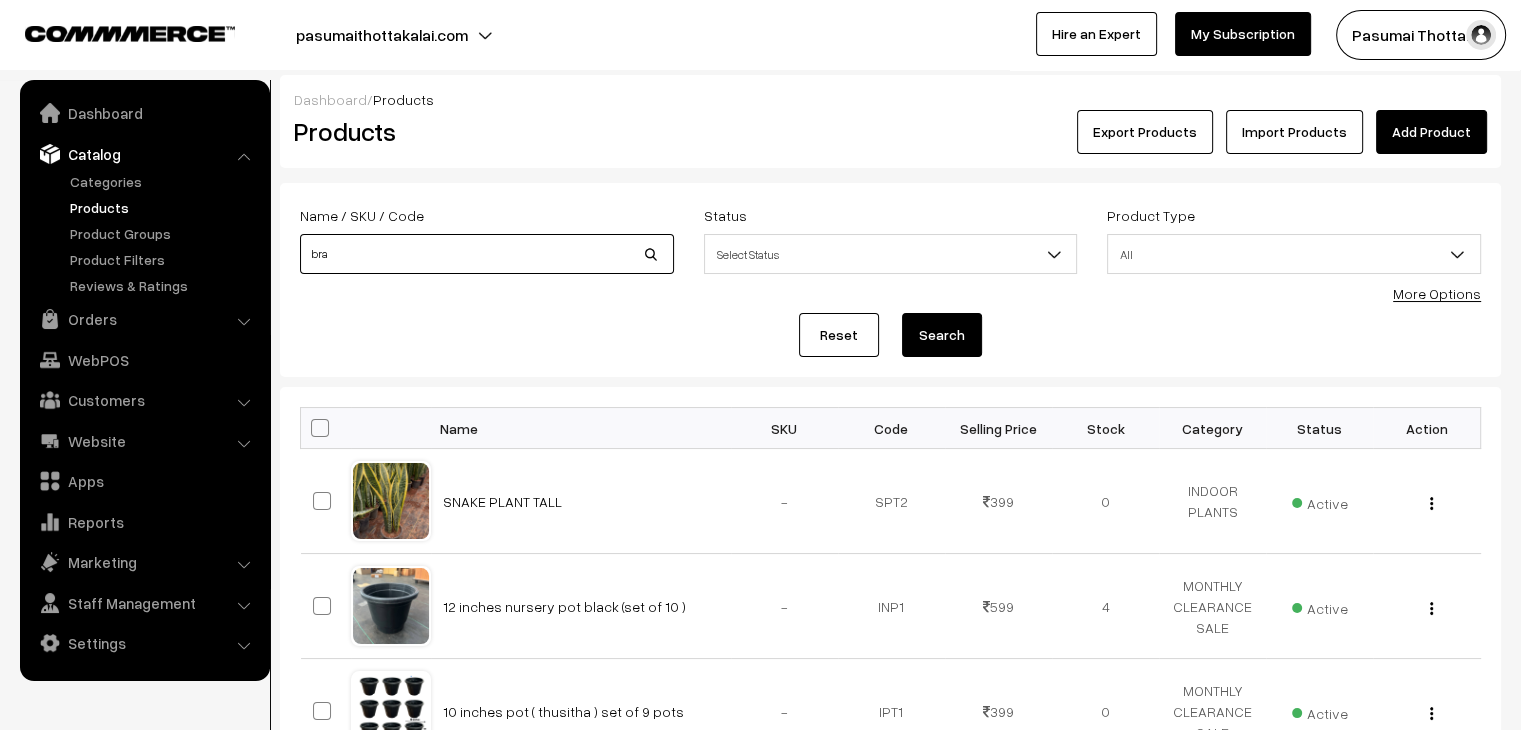 type on "bra" 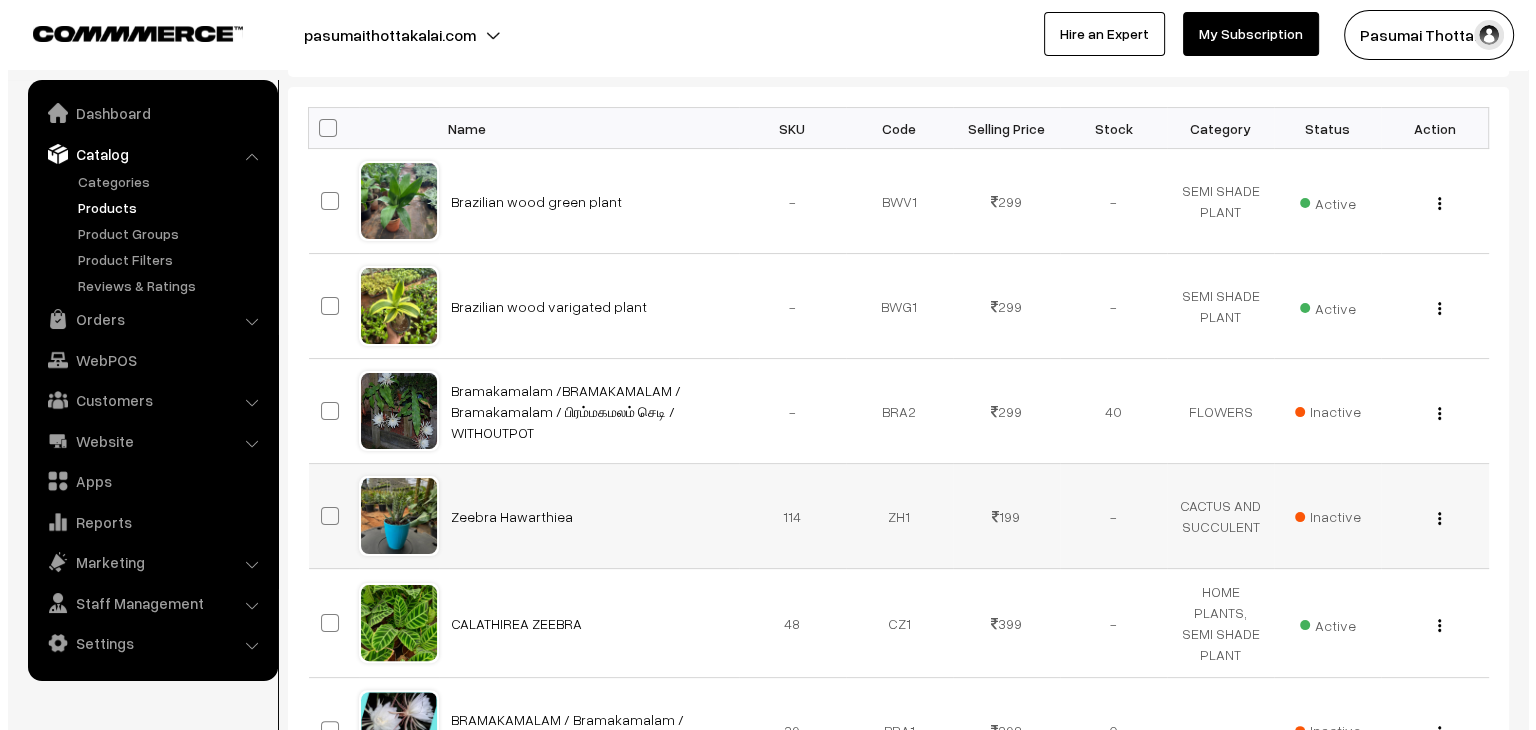 scroll, scrollTop: 500, scrollLeft: 0, axis: vertical 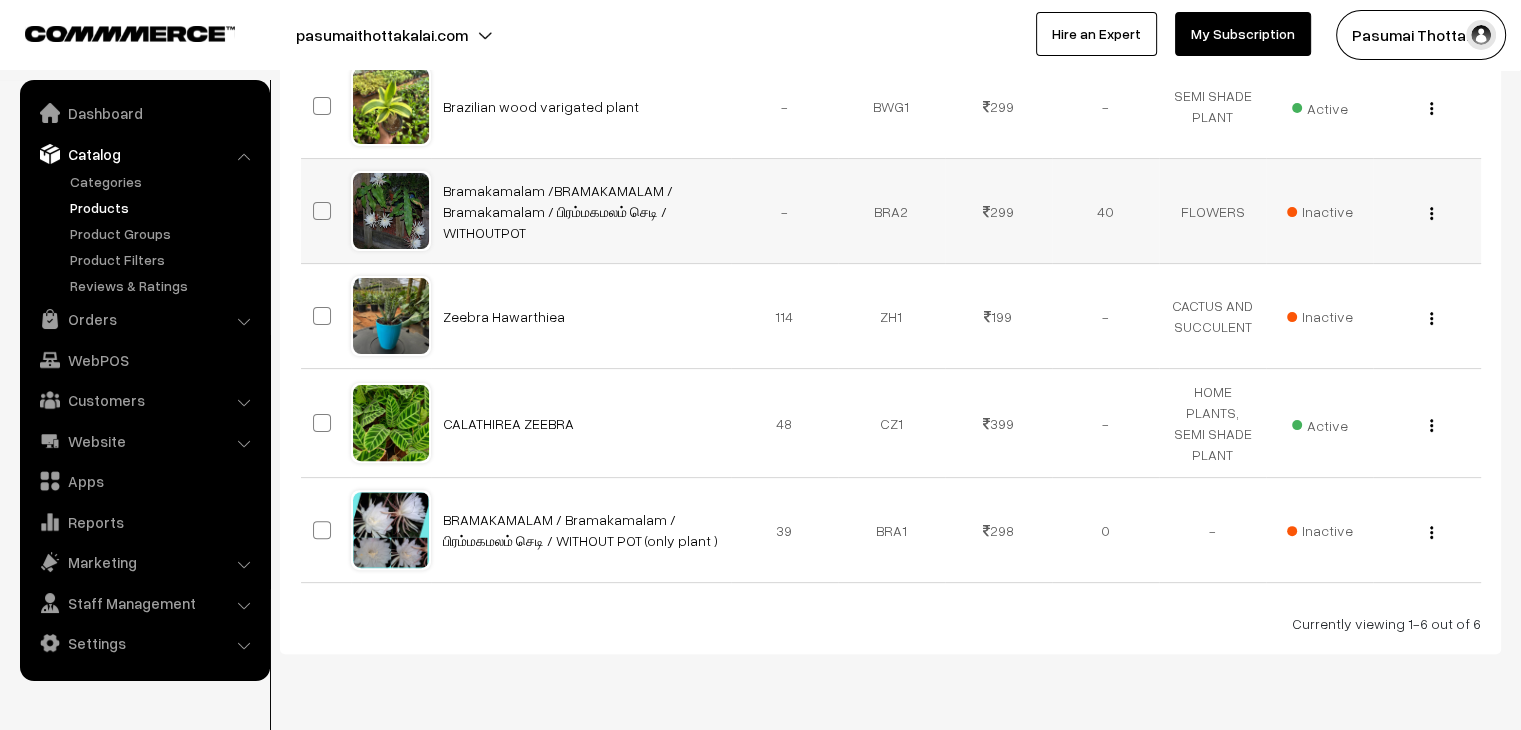 click on "Inactive" at bounding box center (1320, 211) 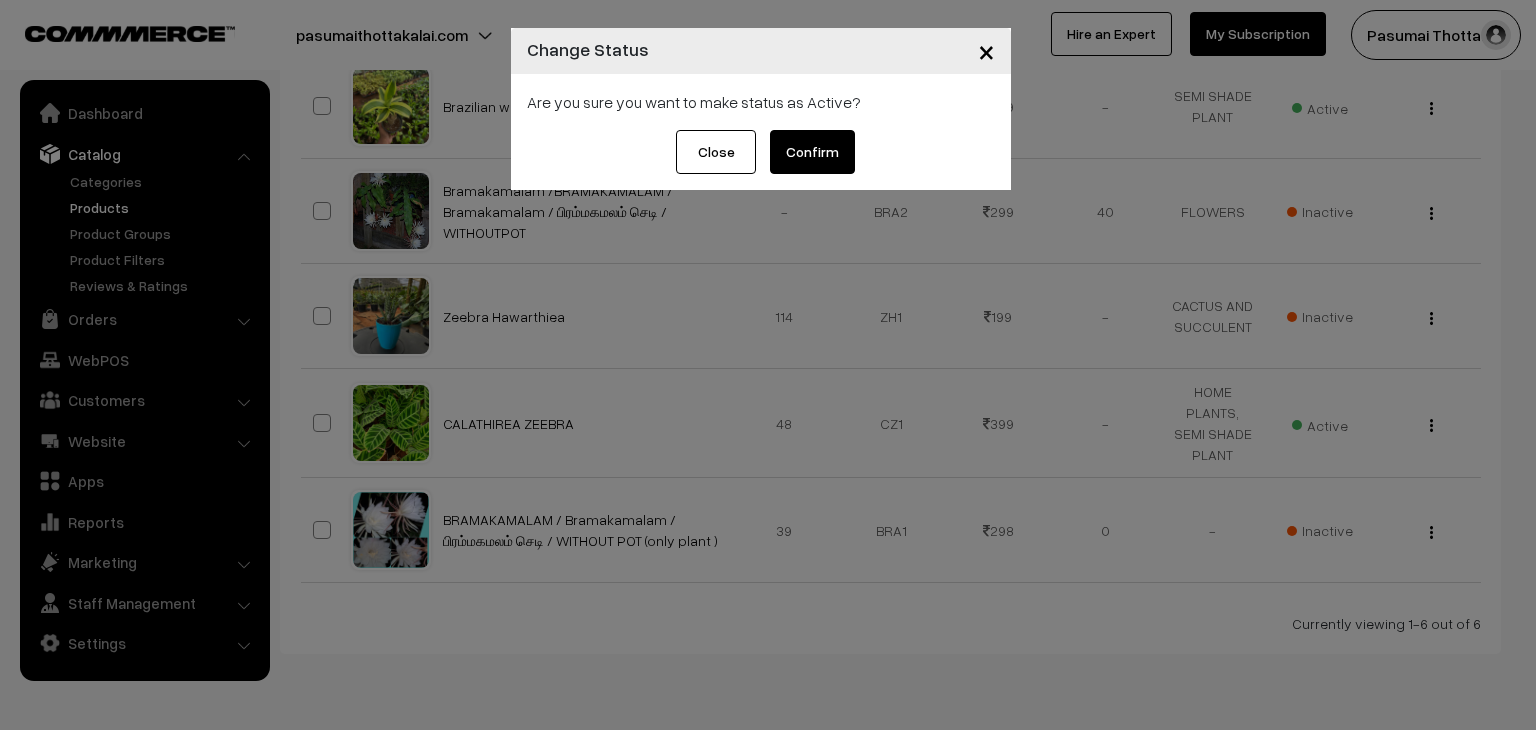 click on "Confirm" at bounding box center (812, 152) 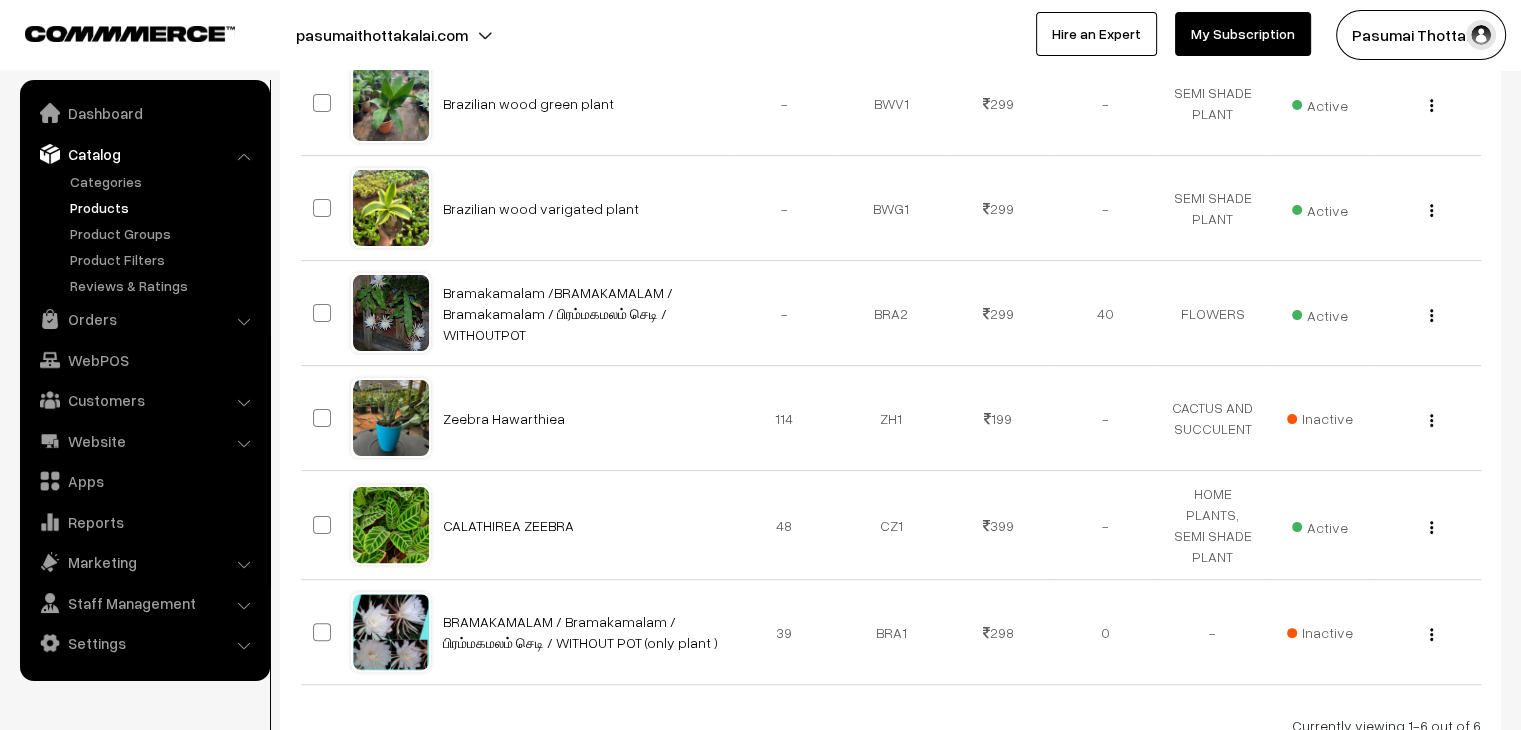 scroll, scrollTop: 300, scrollLeft: 0, axis: vertical 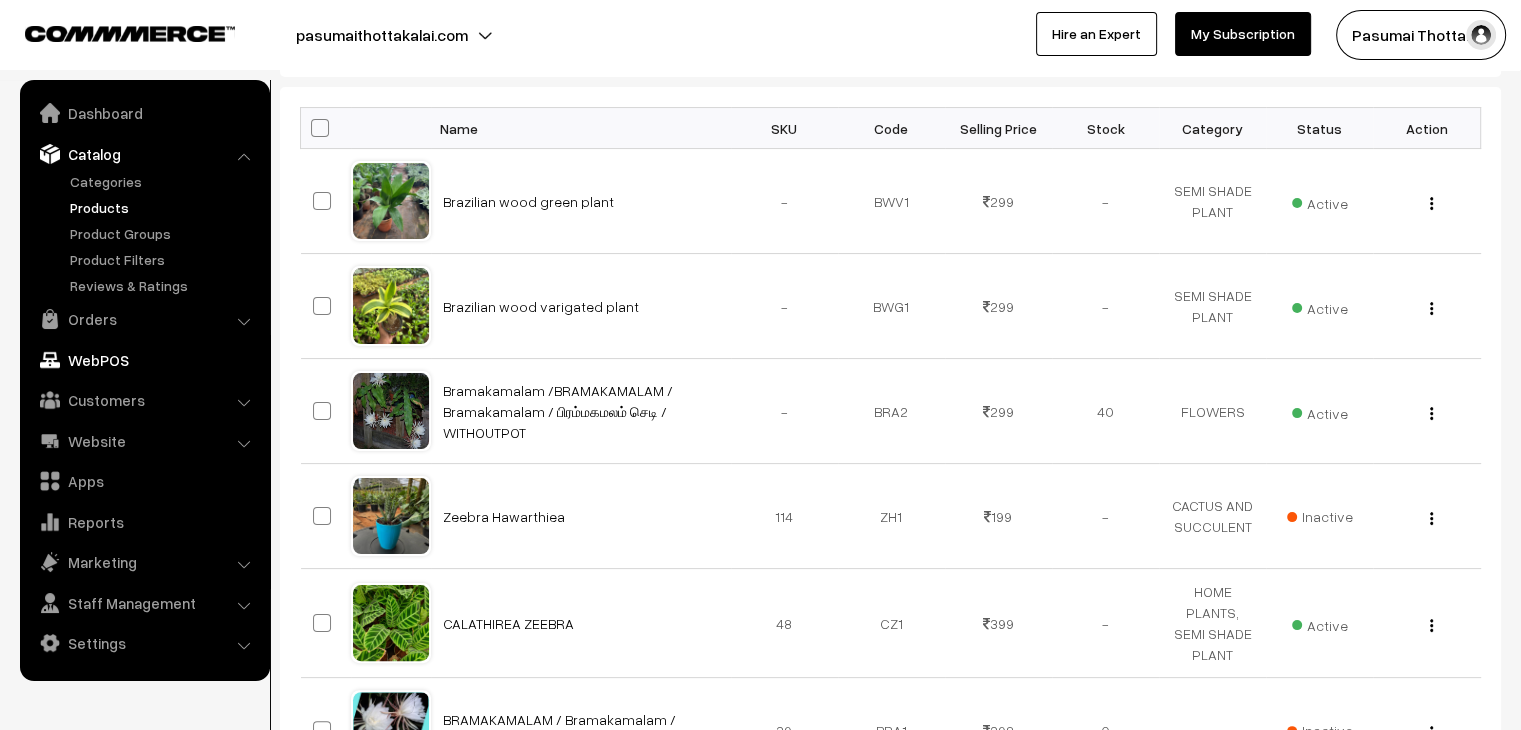 click on "Orders" at bounding box center (144, 319) 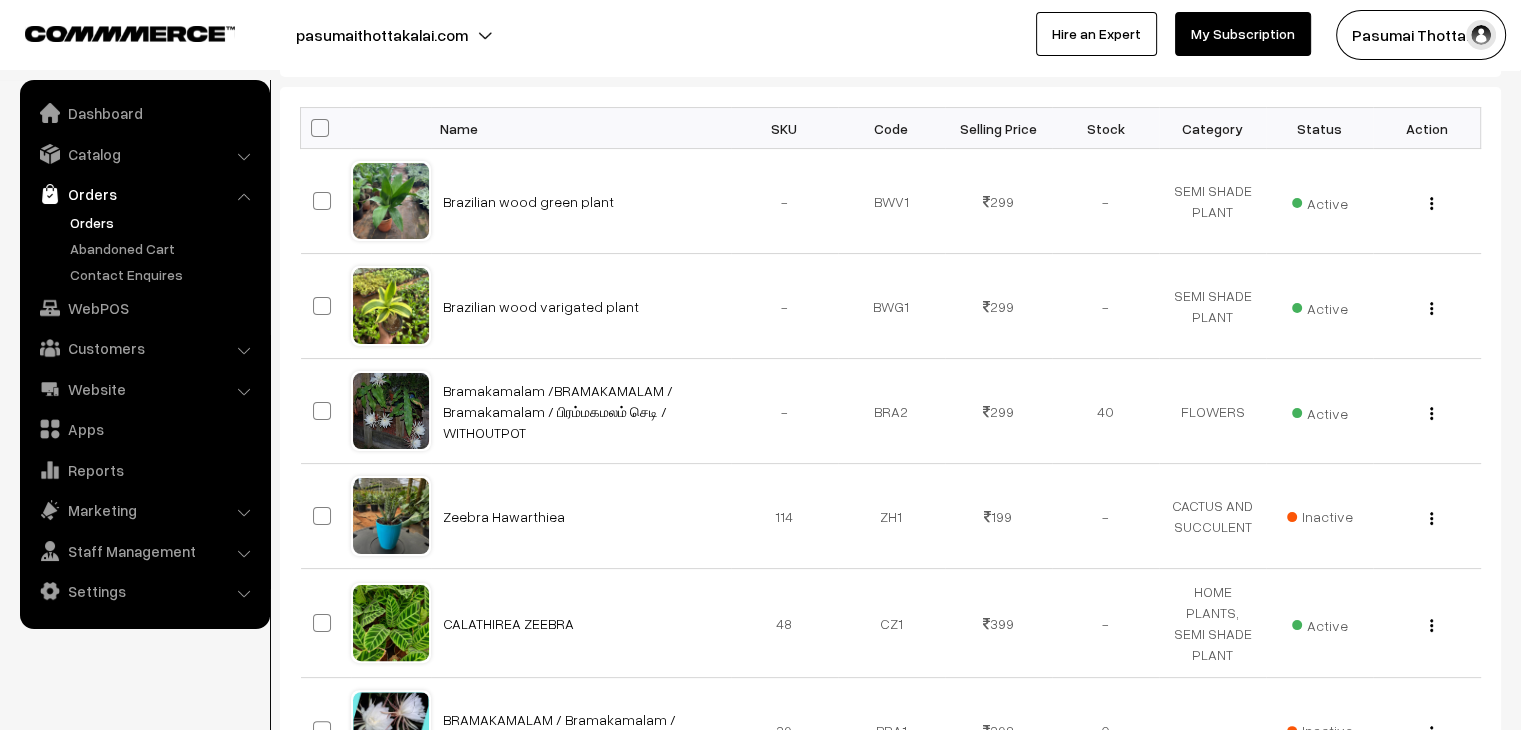 click on "Orders" at bounding box center [164, 222] 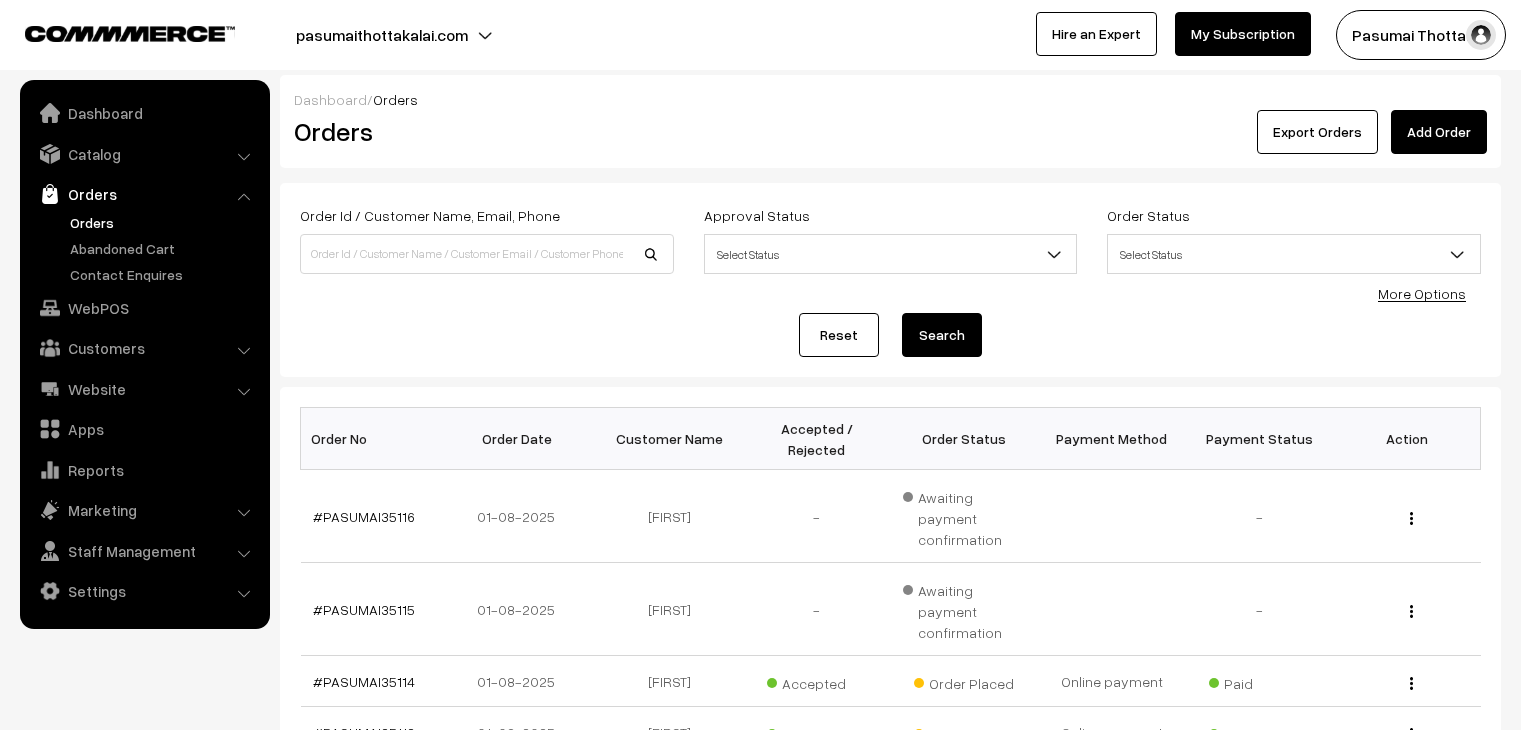 scroll, scrollTop: 0, scrollLeft: 0, axis: both 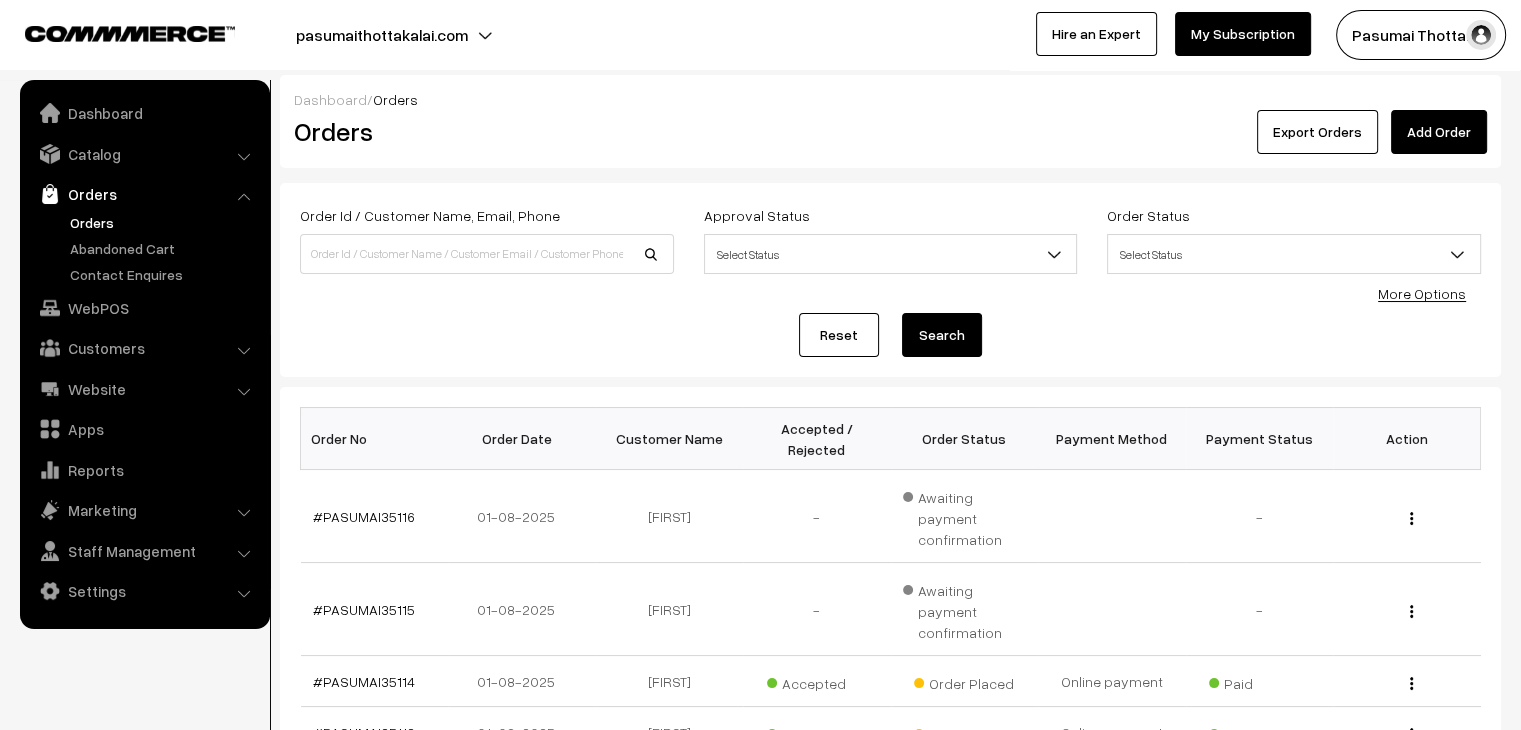 click on "Orders" at bounding box center [164, 222] 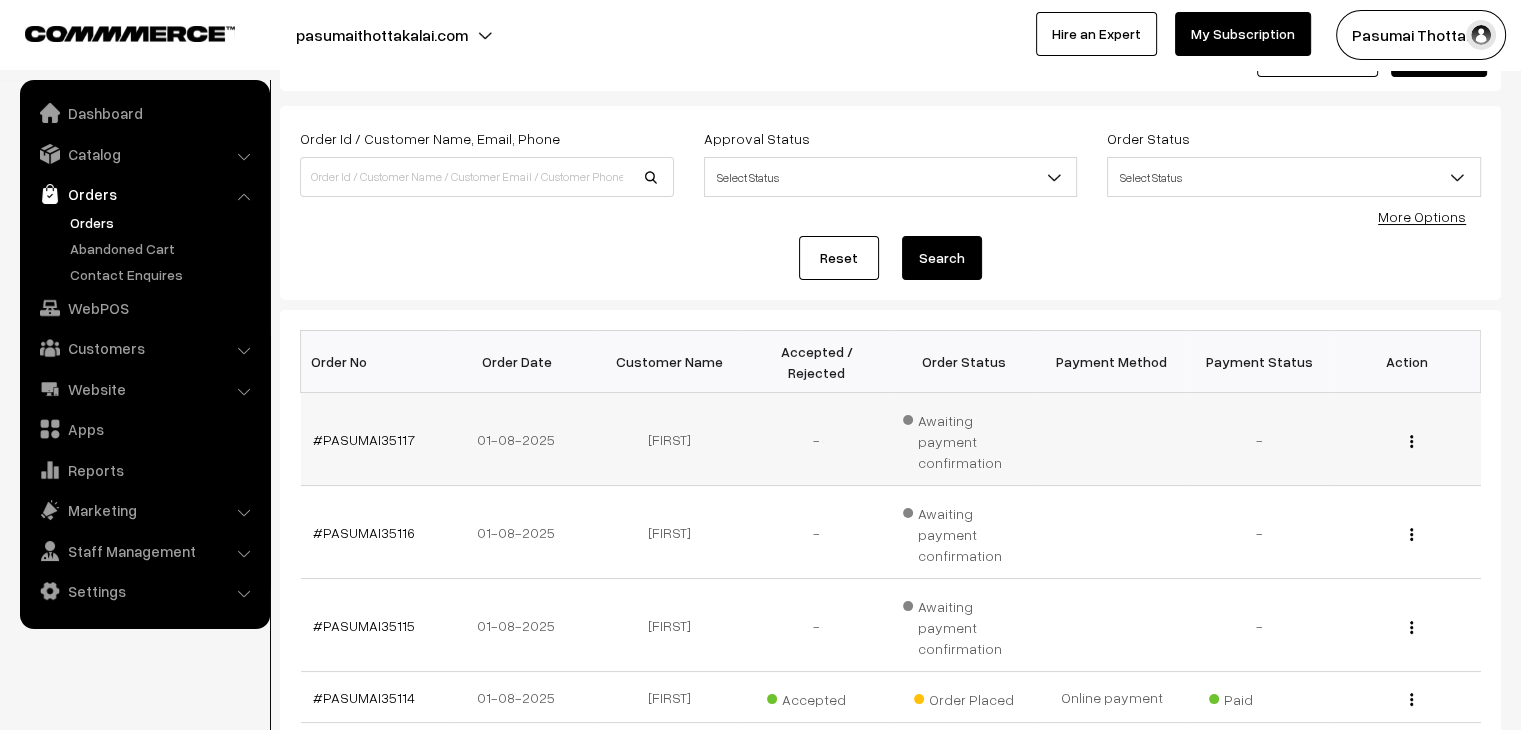 scroll, scrollTop: 100, scrollLeft: 0, axis: vertical 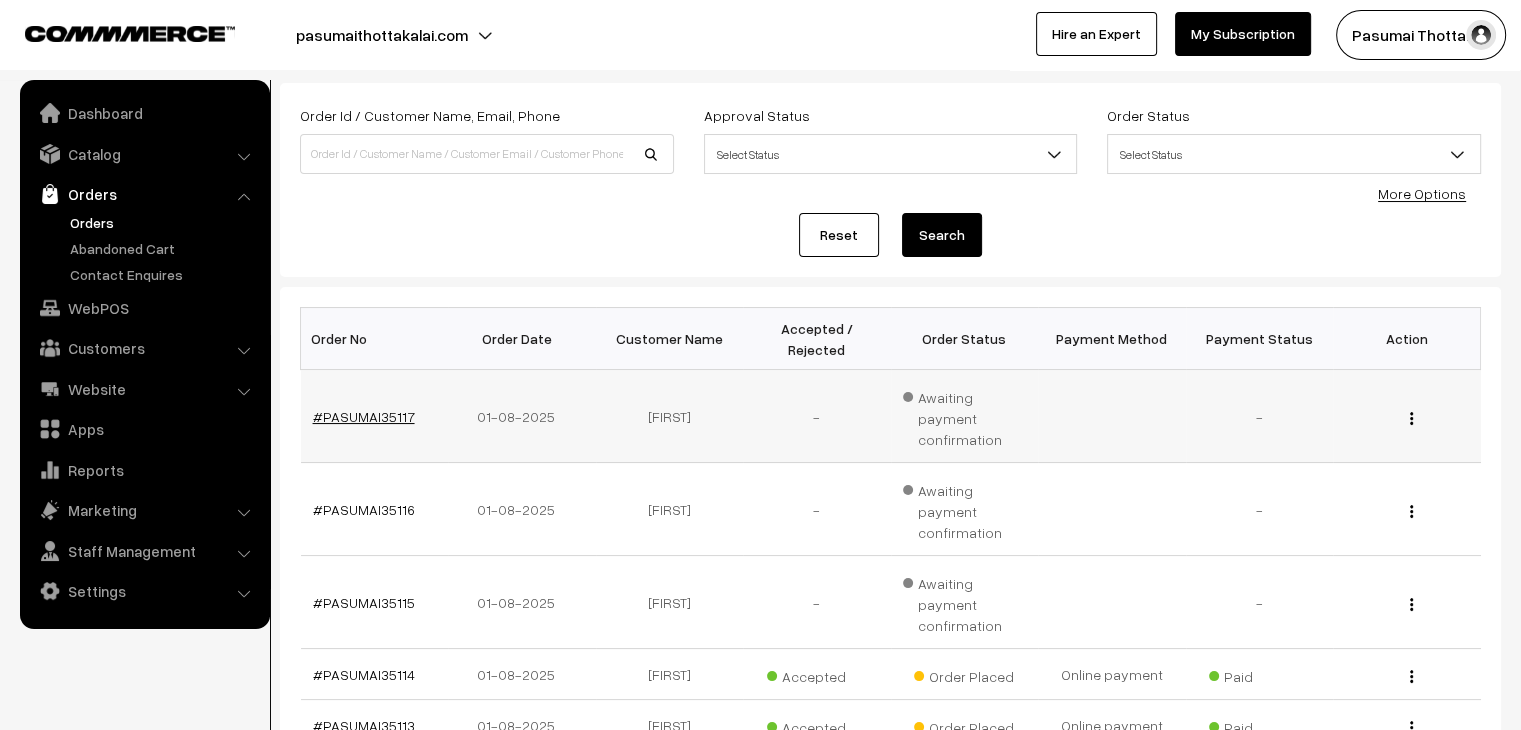 click on "#PASUMAI35117" at bounding box center [364, 416] 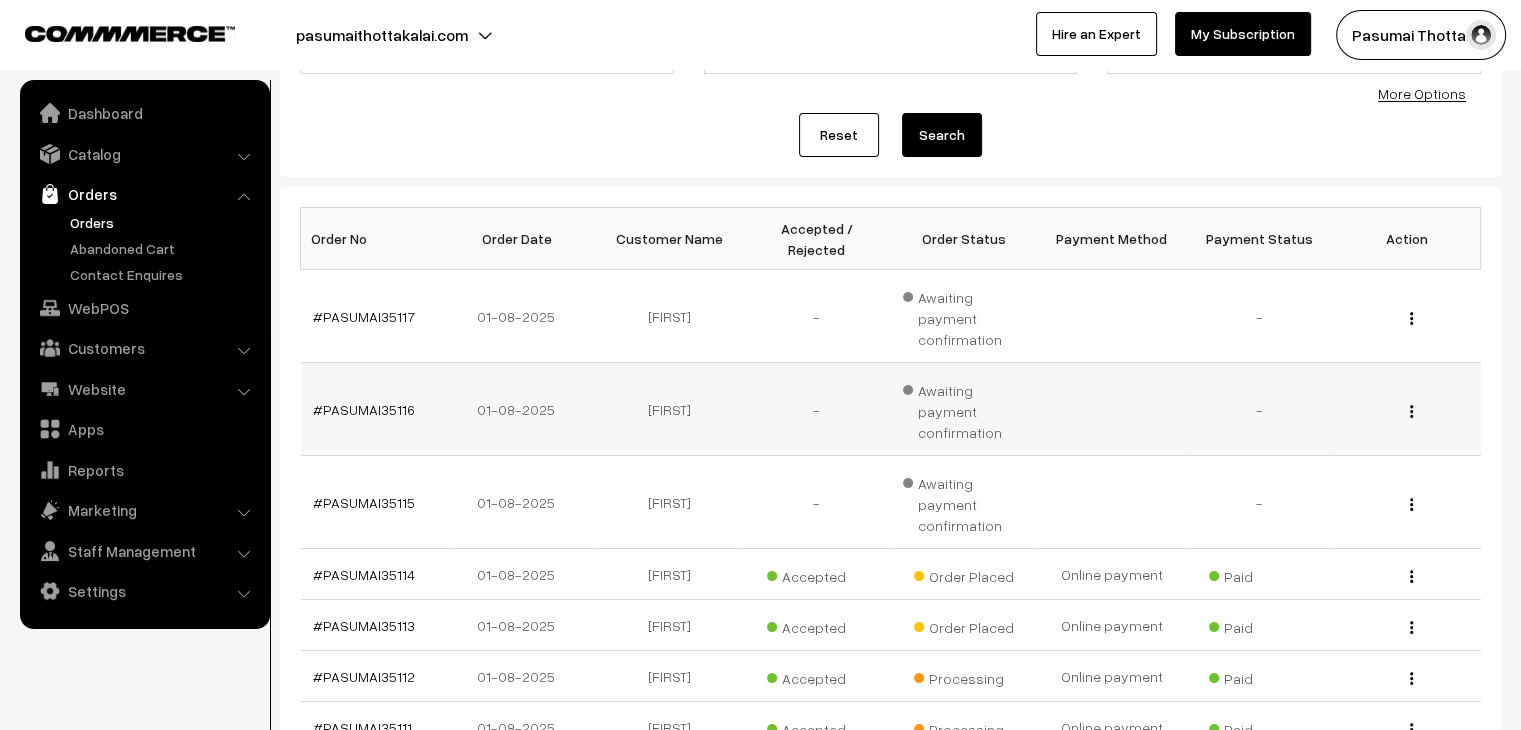 scroll, scrollTop: 272, scrollLeft: 0, axis: vertical 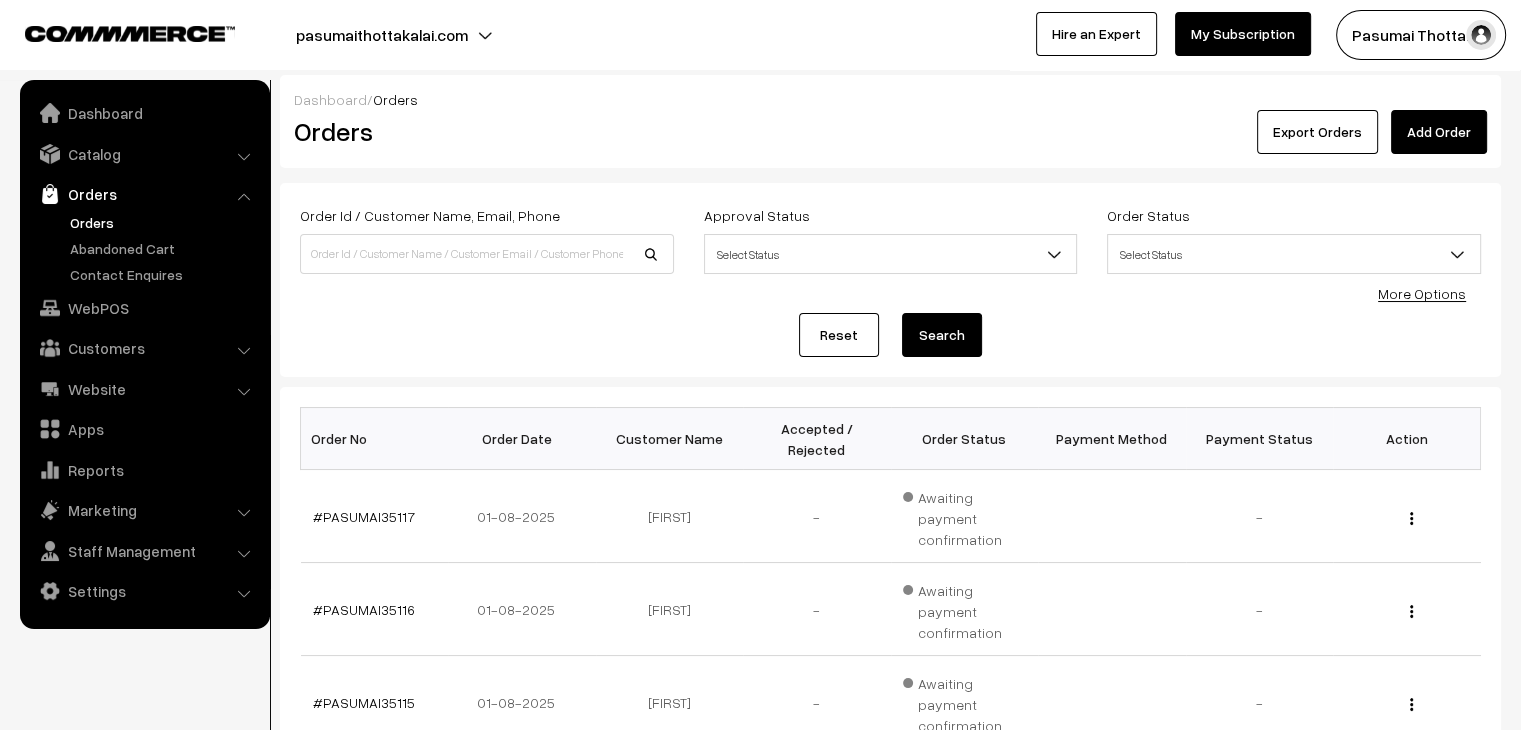 click on "Reset
Search" at bounding box center [890, 335] 